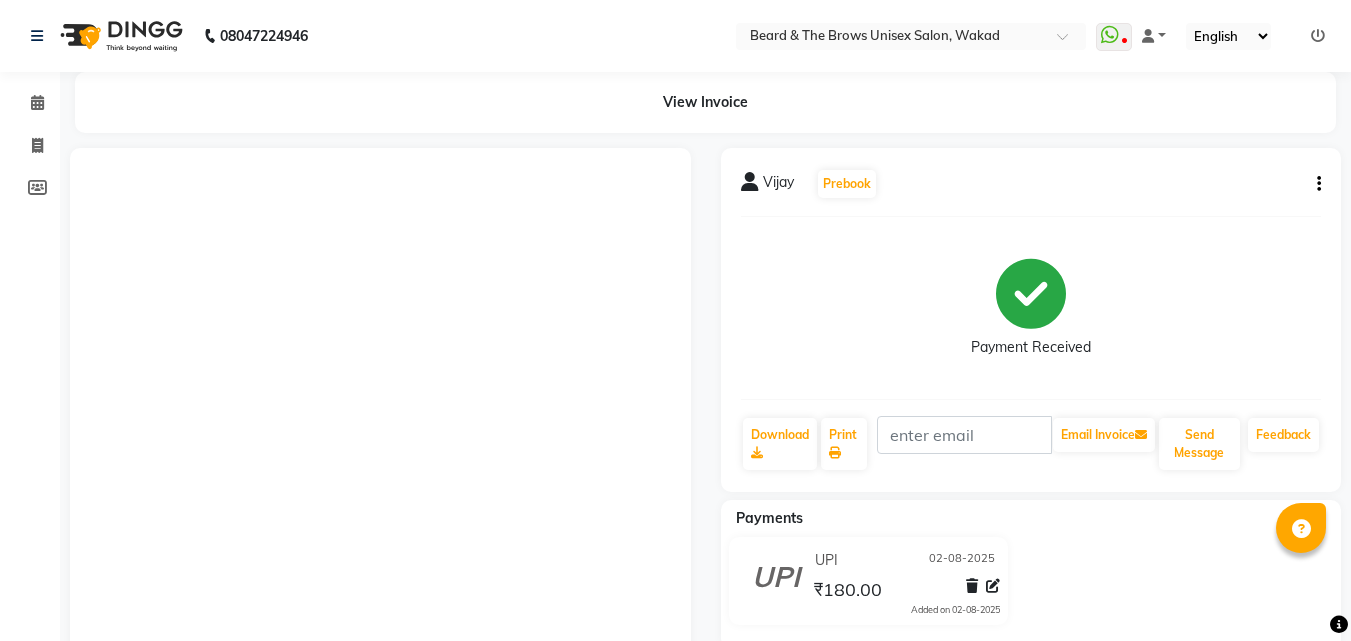scroll, scrollTop: 0, scrollLeft: 0, axis: both 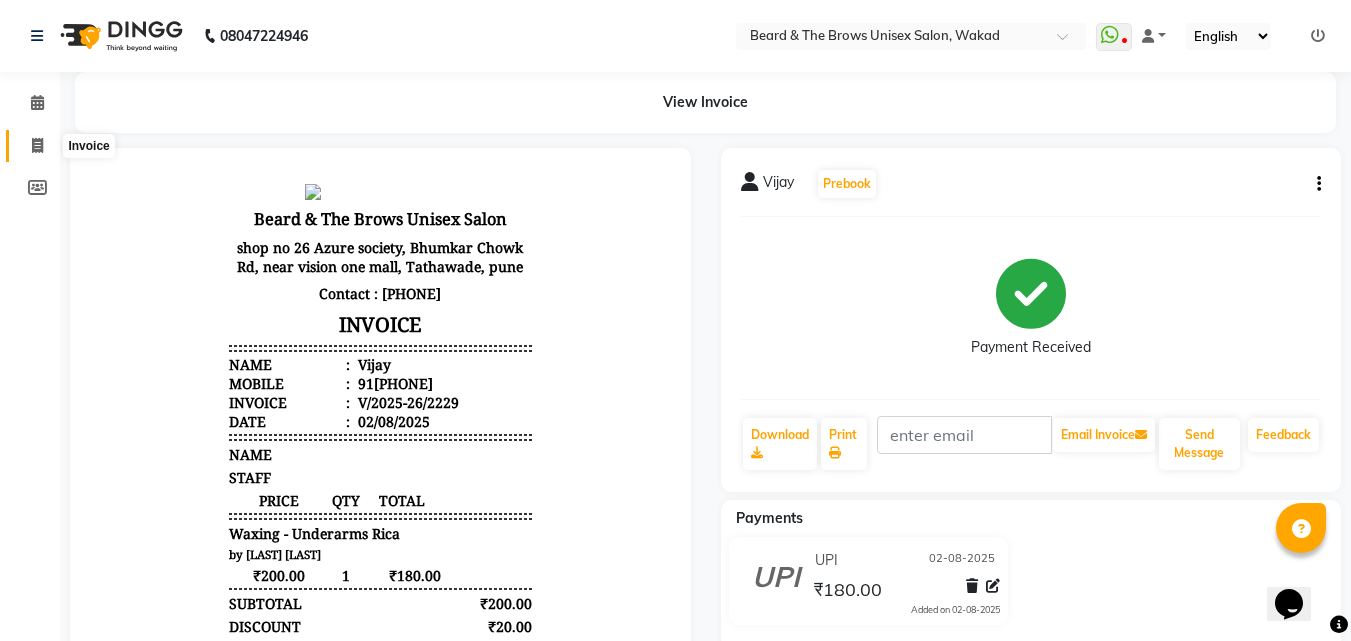 click 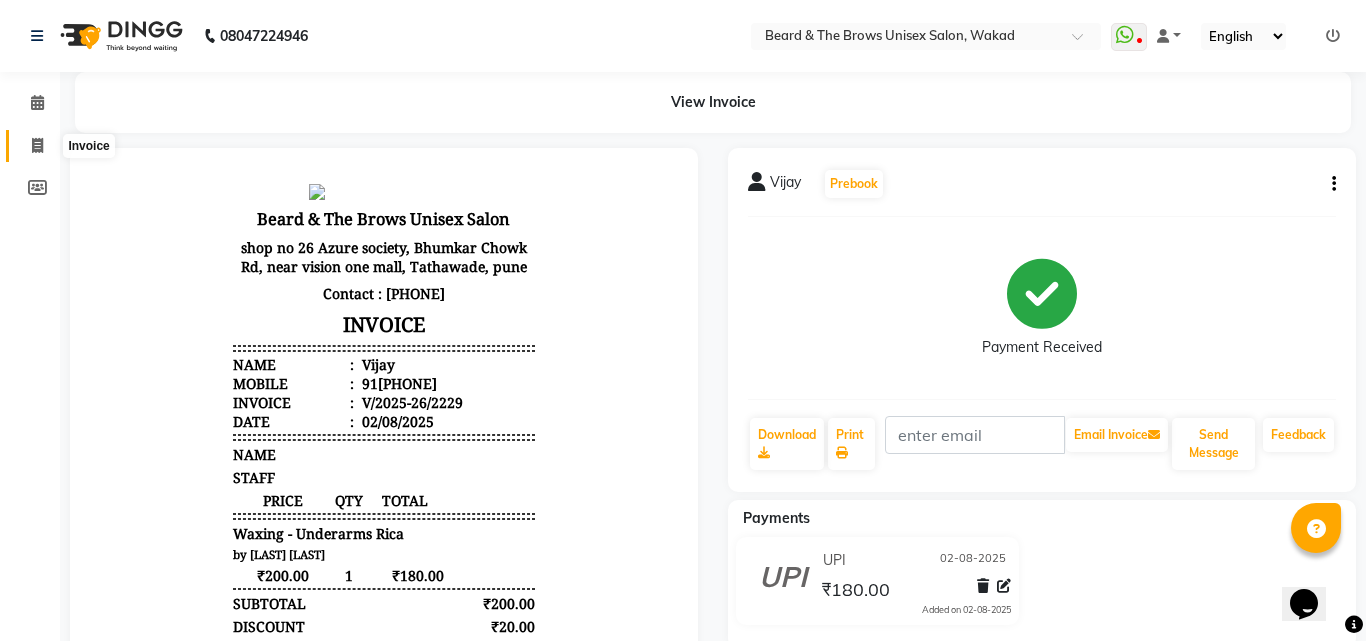 select on "872" 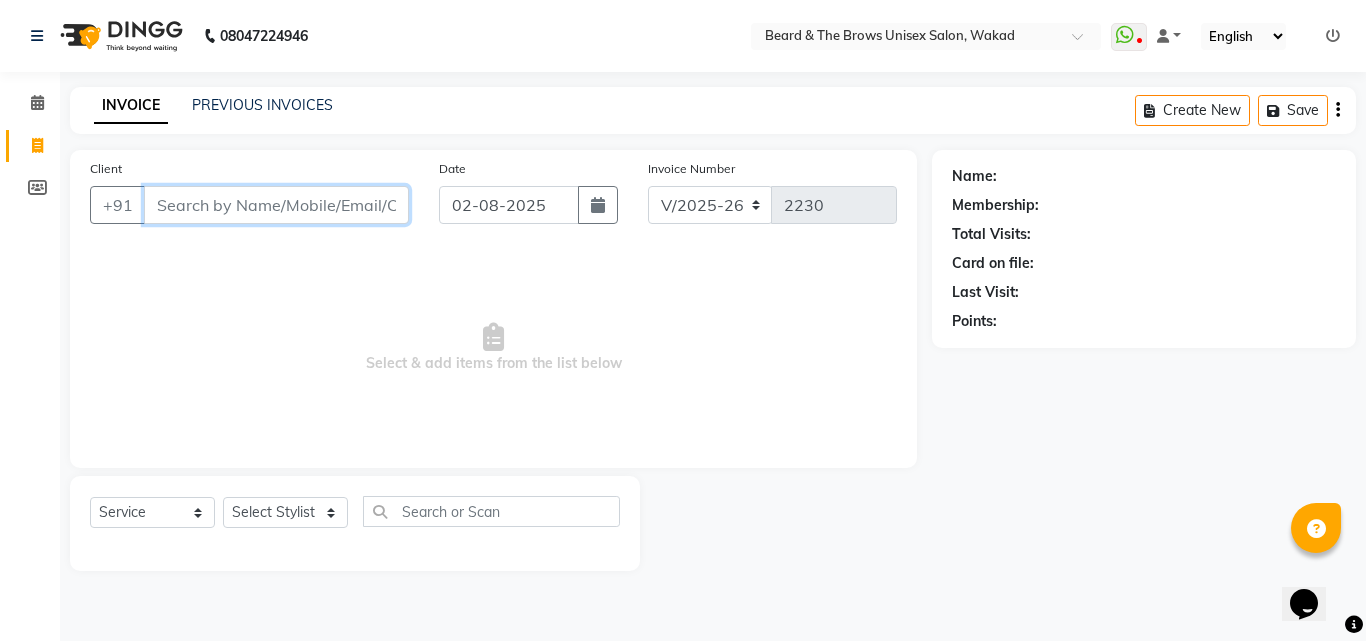 click on "Client" at bounding box center [276, 205] 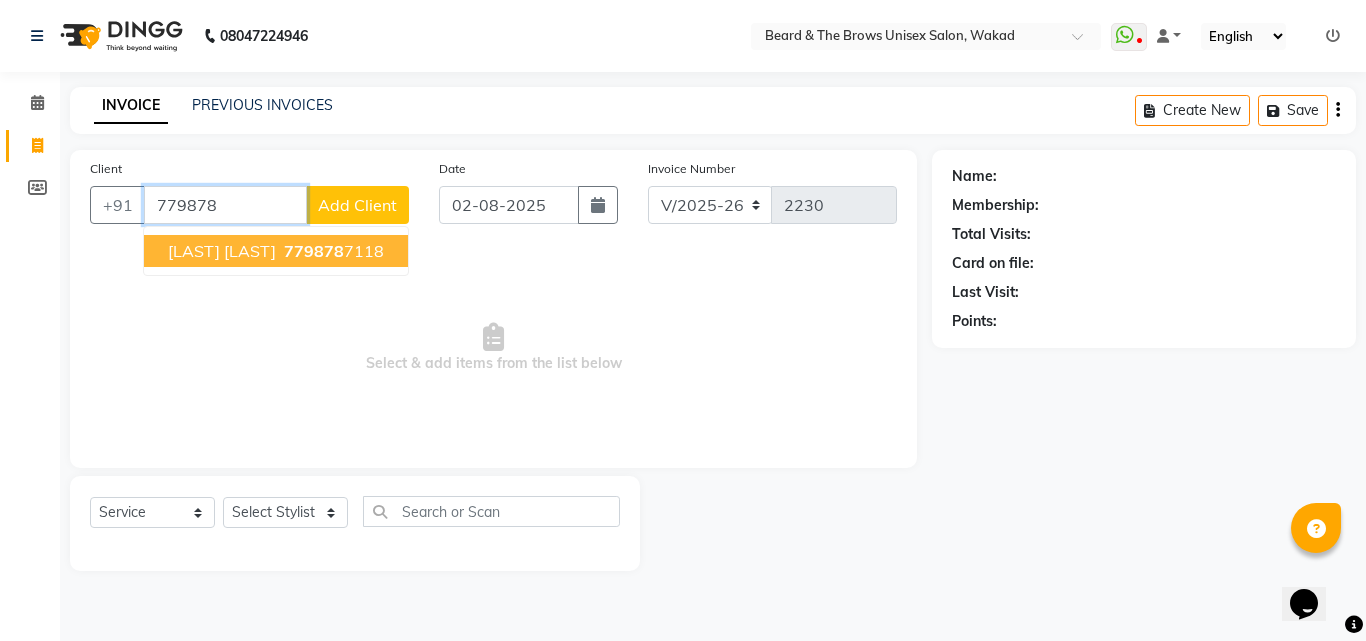 click on "[PHONE] [PHONE]" at bounding box center (332, 251) 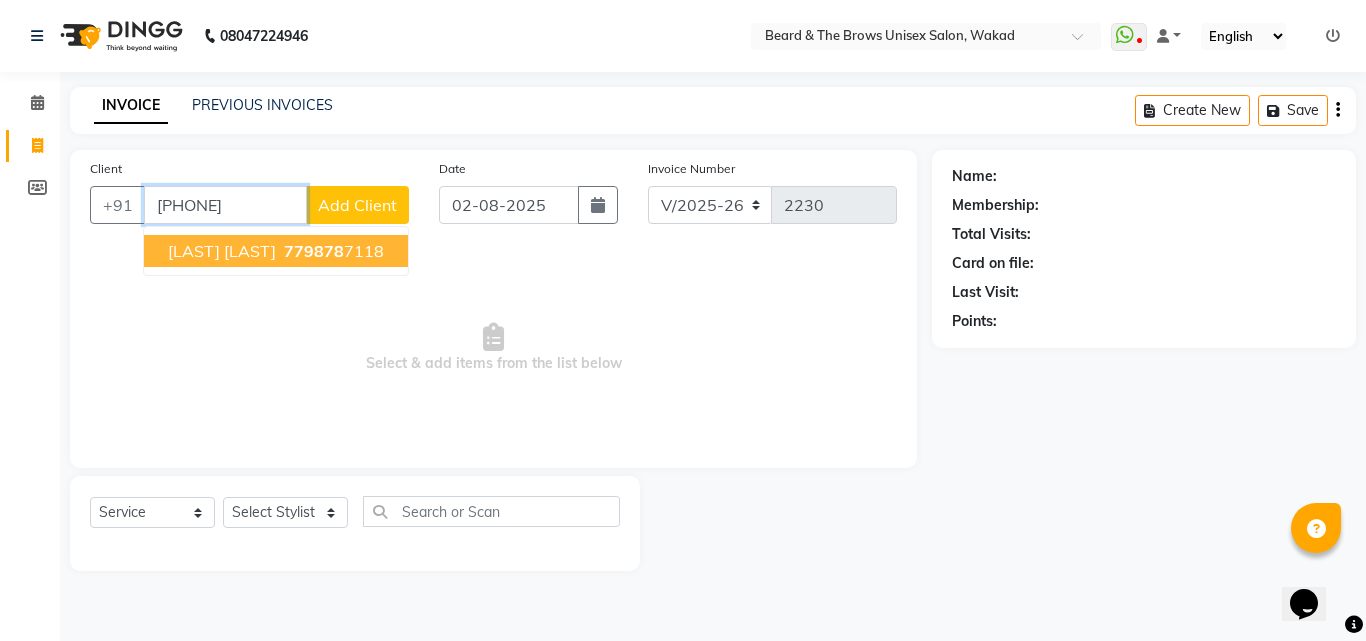 type on "[PHONE]" 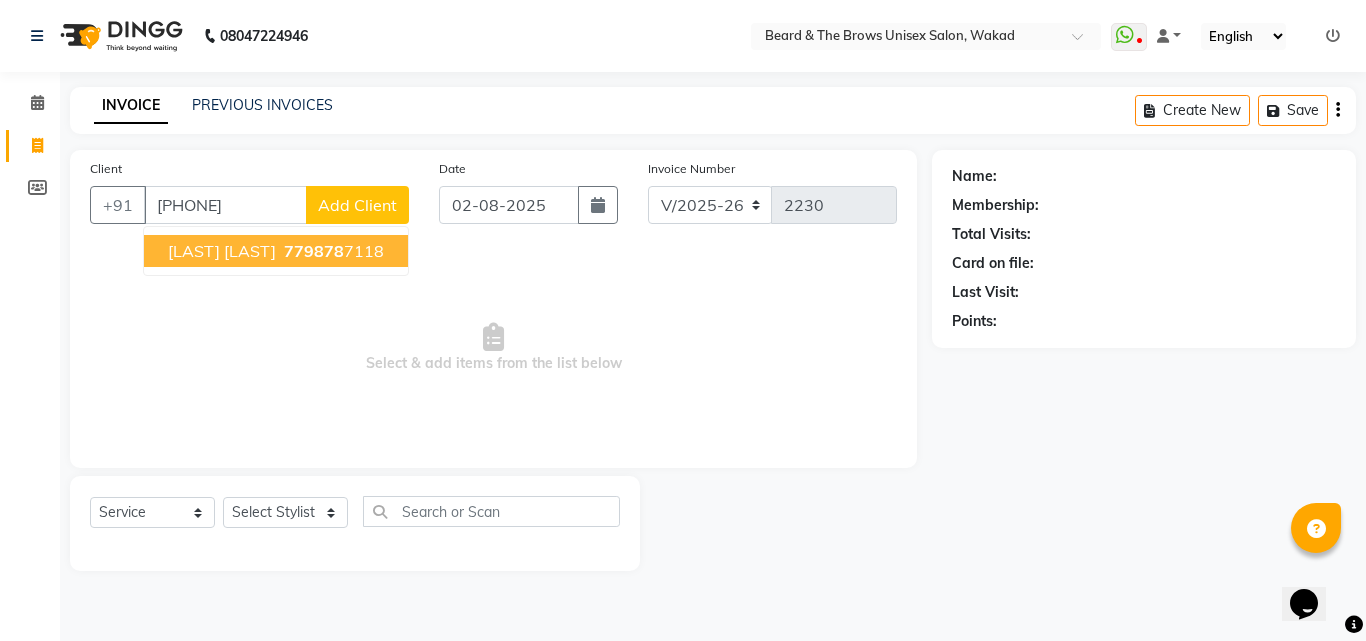 select on "1: Object" 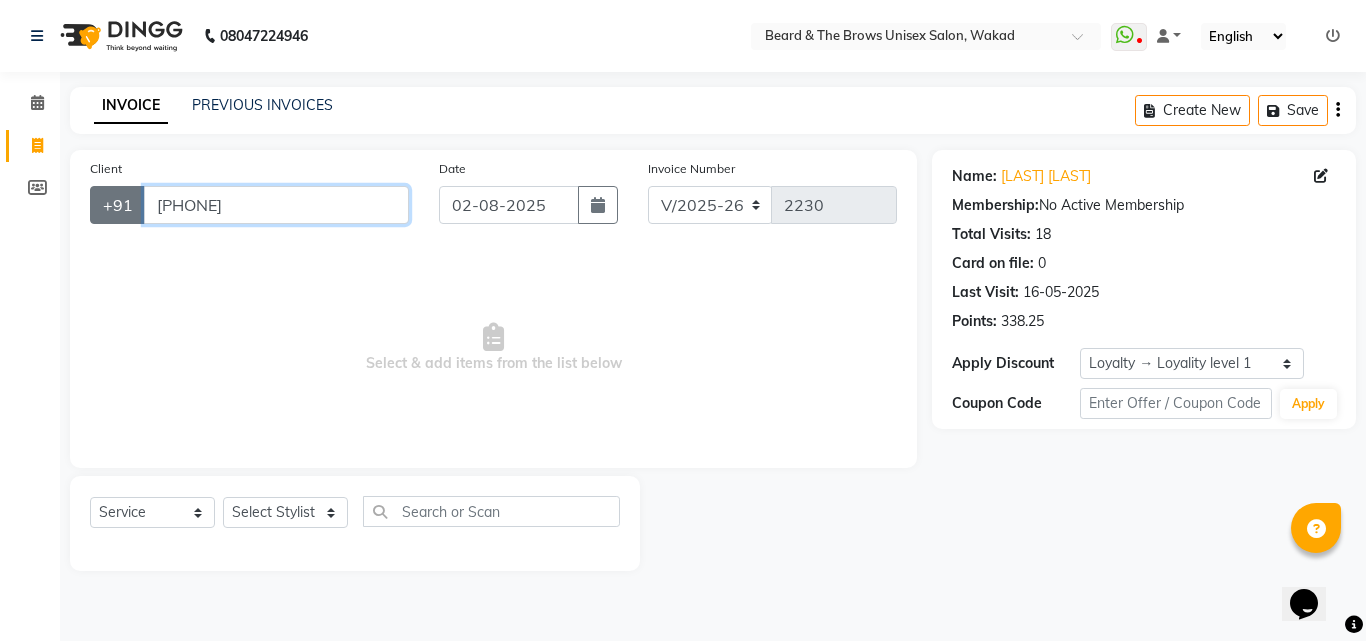 drag, startPoint x: 264, startPoint y: 208, endPoint x: 111, endPoint y: 189, distance: 154.17523 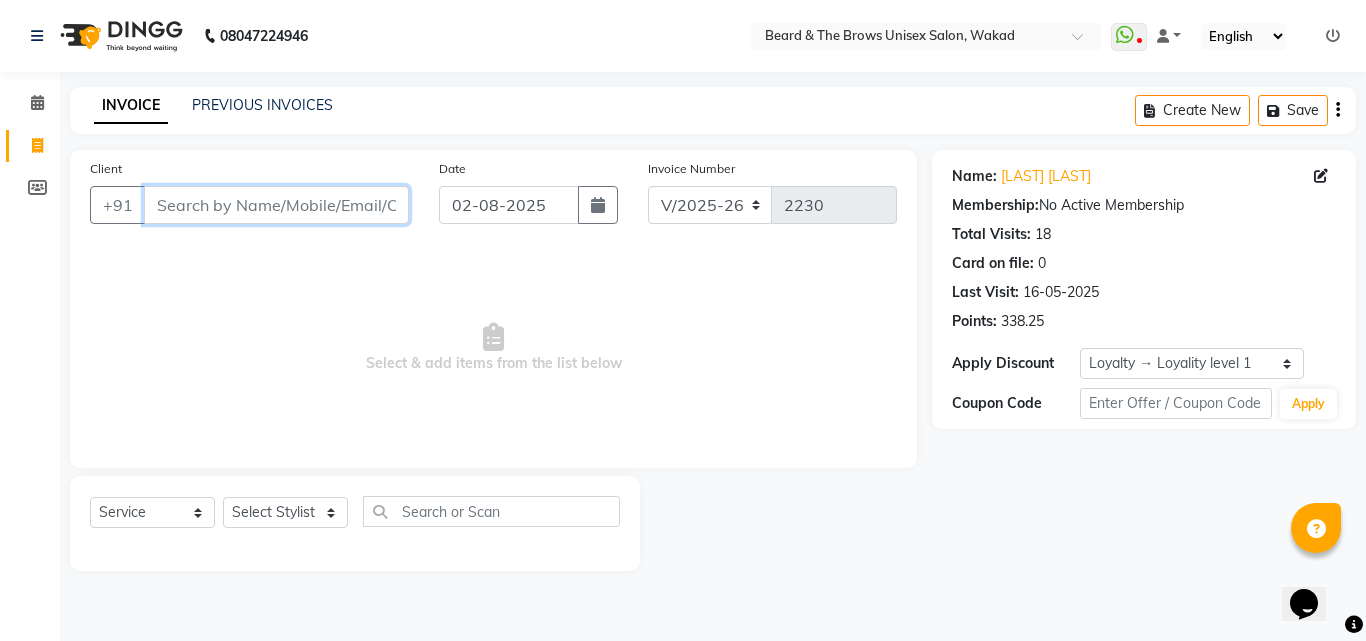 click on "Client" at bounding box center [276, 205] 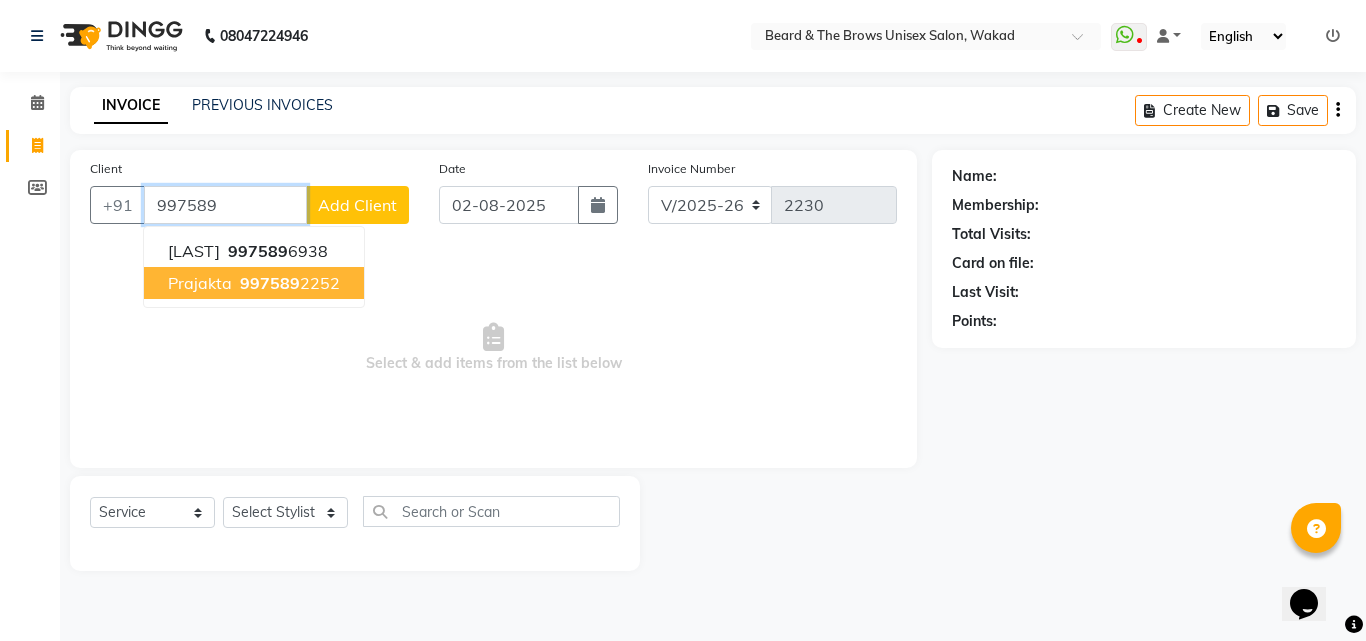 click on "Prajakta" at bounding box center [200, 283] 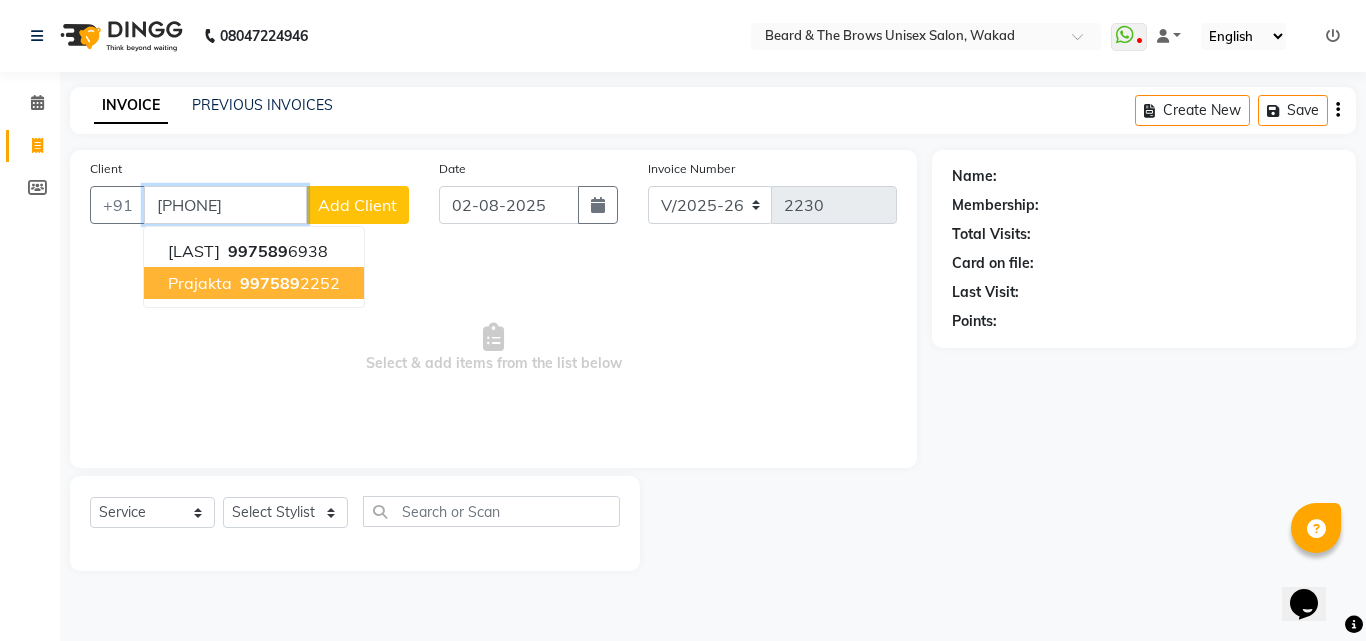 type on "[PHONE]" 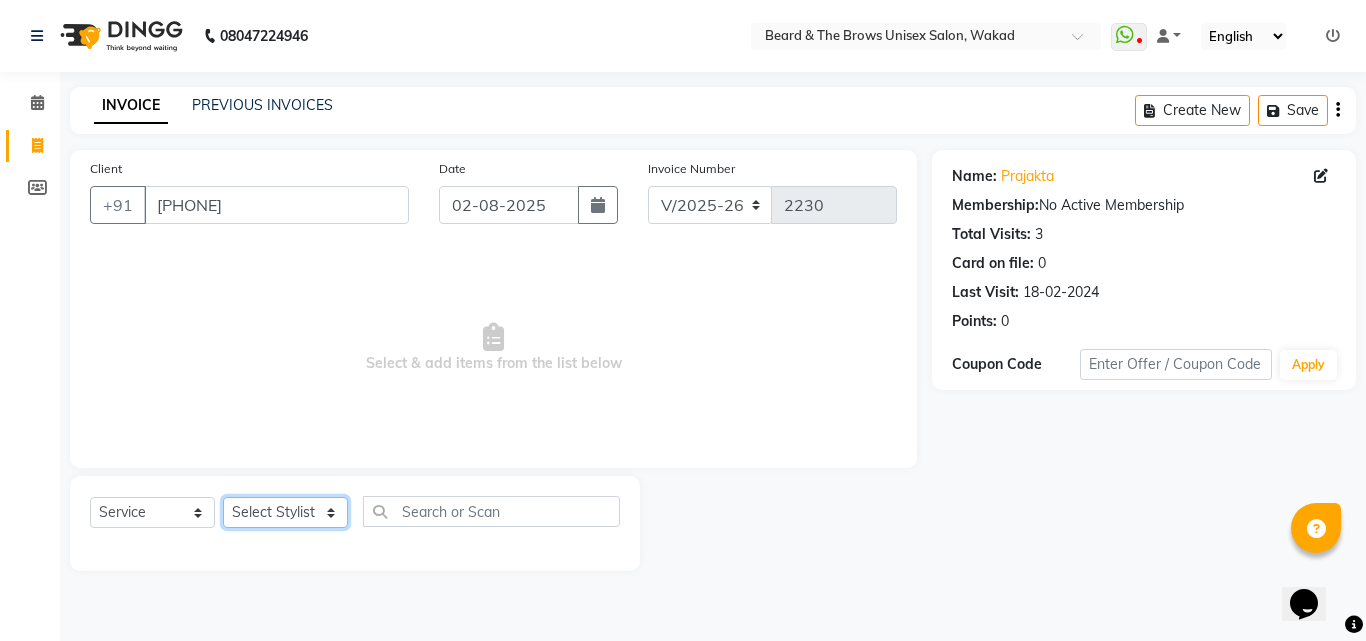 click on "Select Stylist [LAST]  [LAST] manager [LAST] [LAST] [LAST] owner [LAST]" 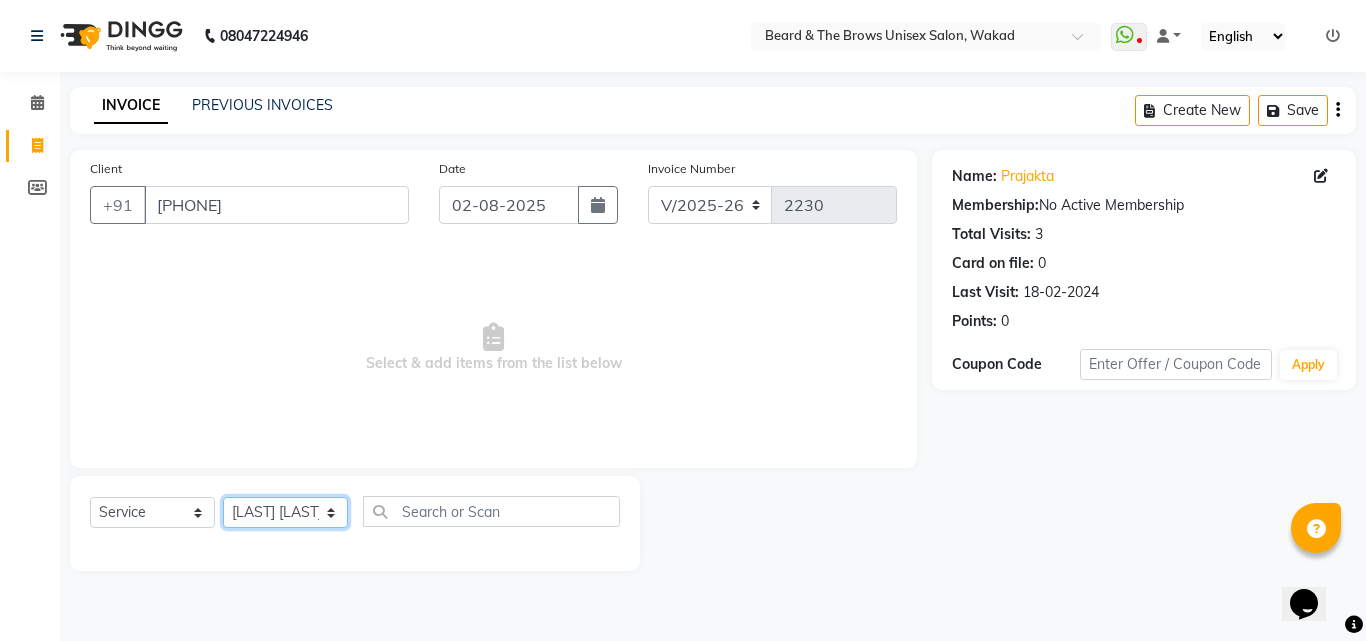 click on "Select Stylist [LAST]  [LAST] manager [LAST] [LAST] [LAST] owner [LAST]" 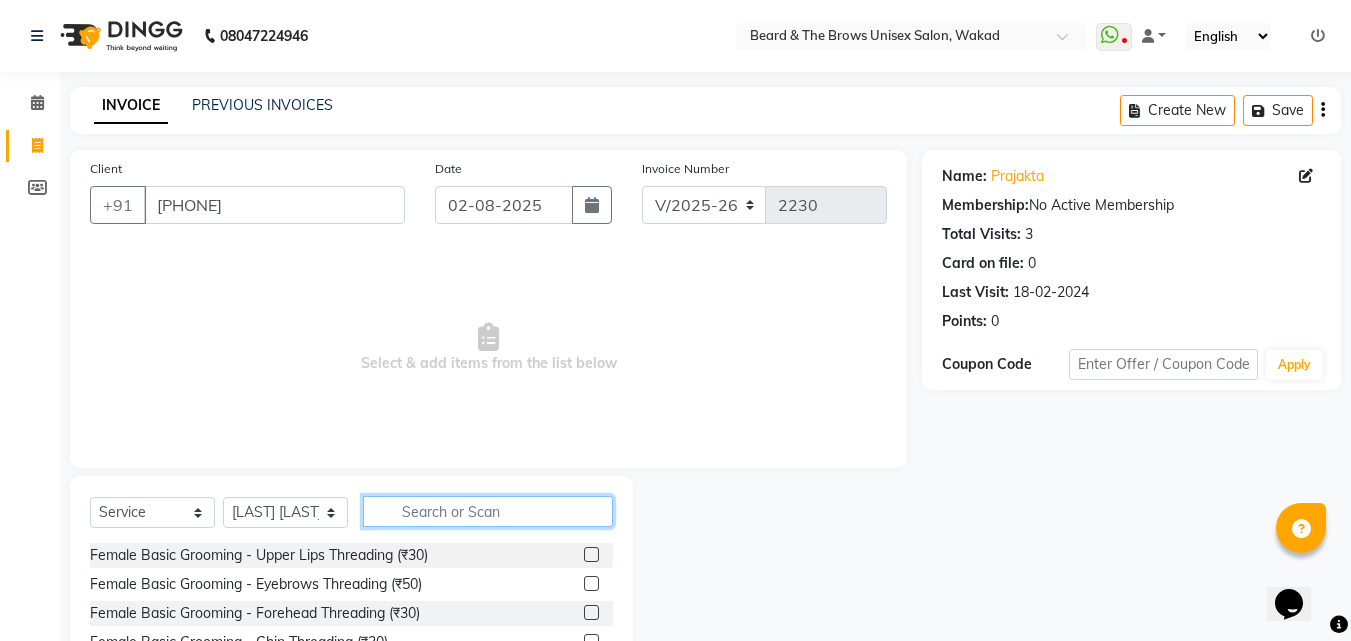 click 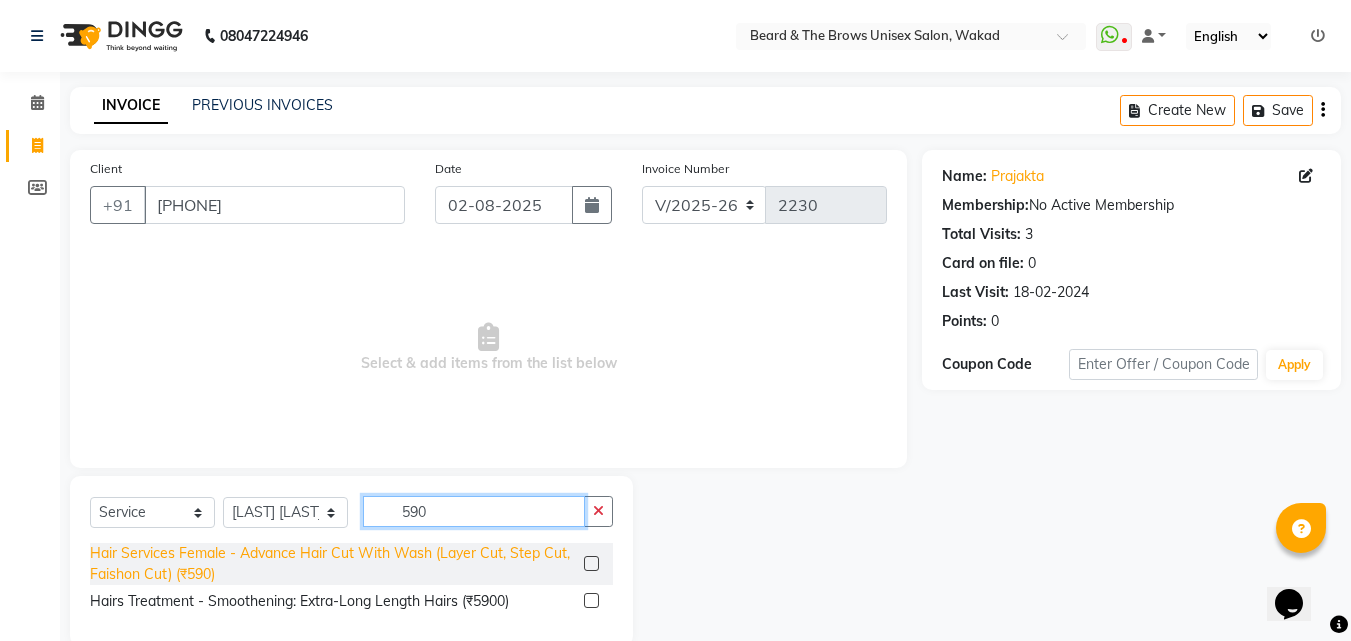 type on "590" 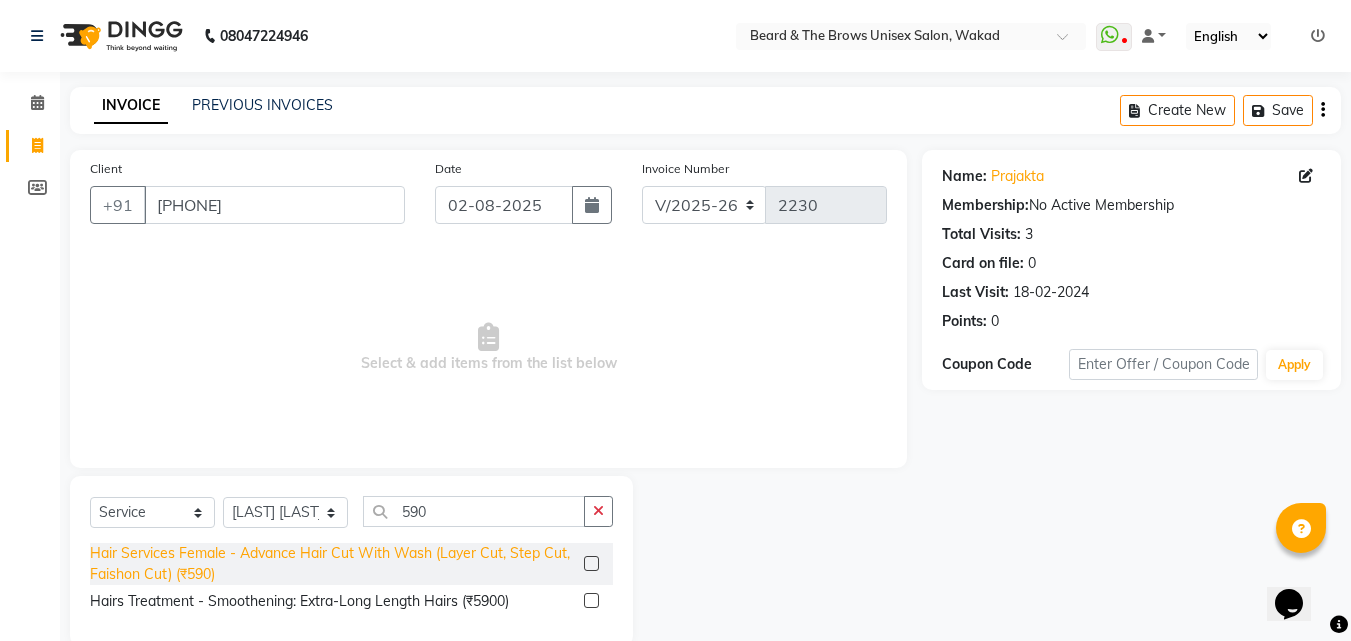 click on "Hair Services Female - Advance Hair Cut With Wash  (Layer Cut, Step Cut, Faishon Cut) (₹590)" 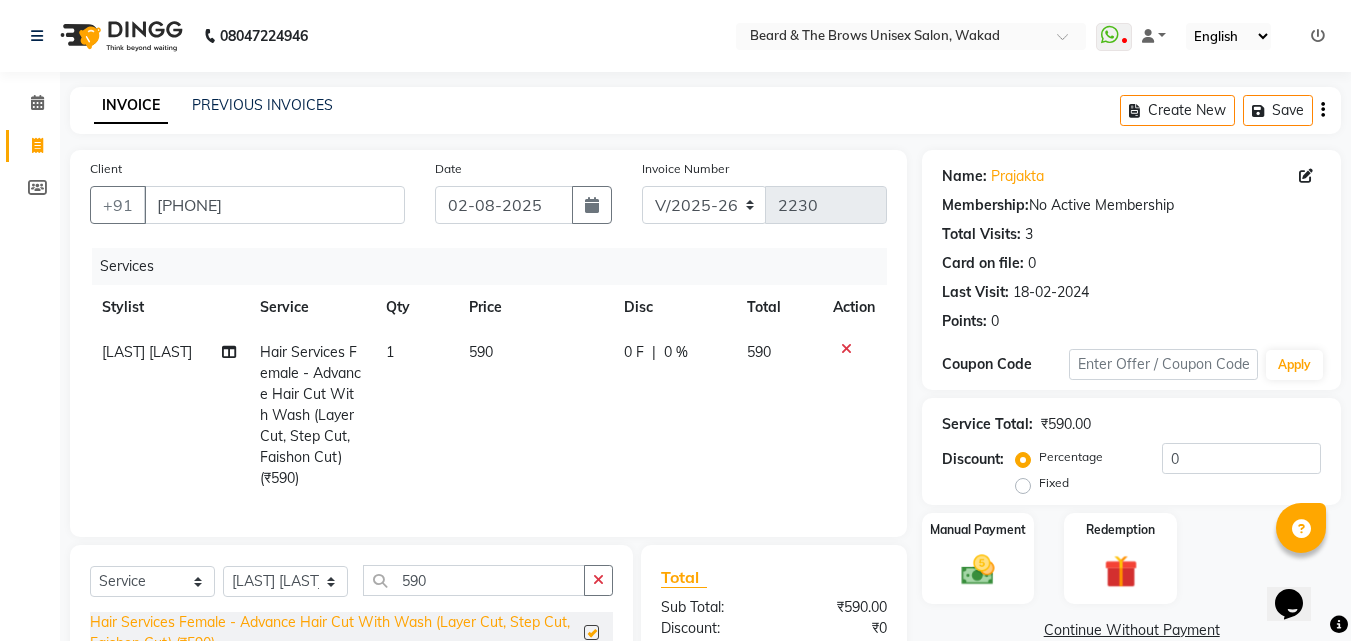 checkbox on "false" 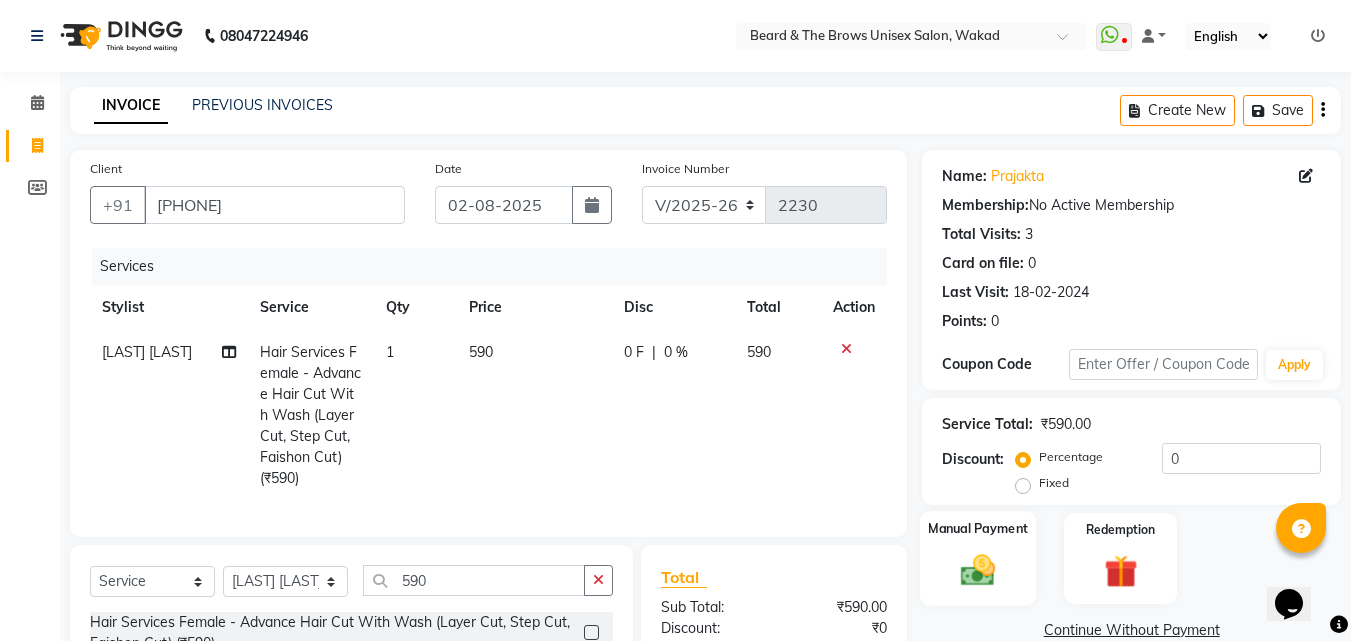 click 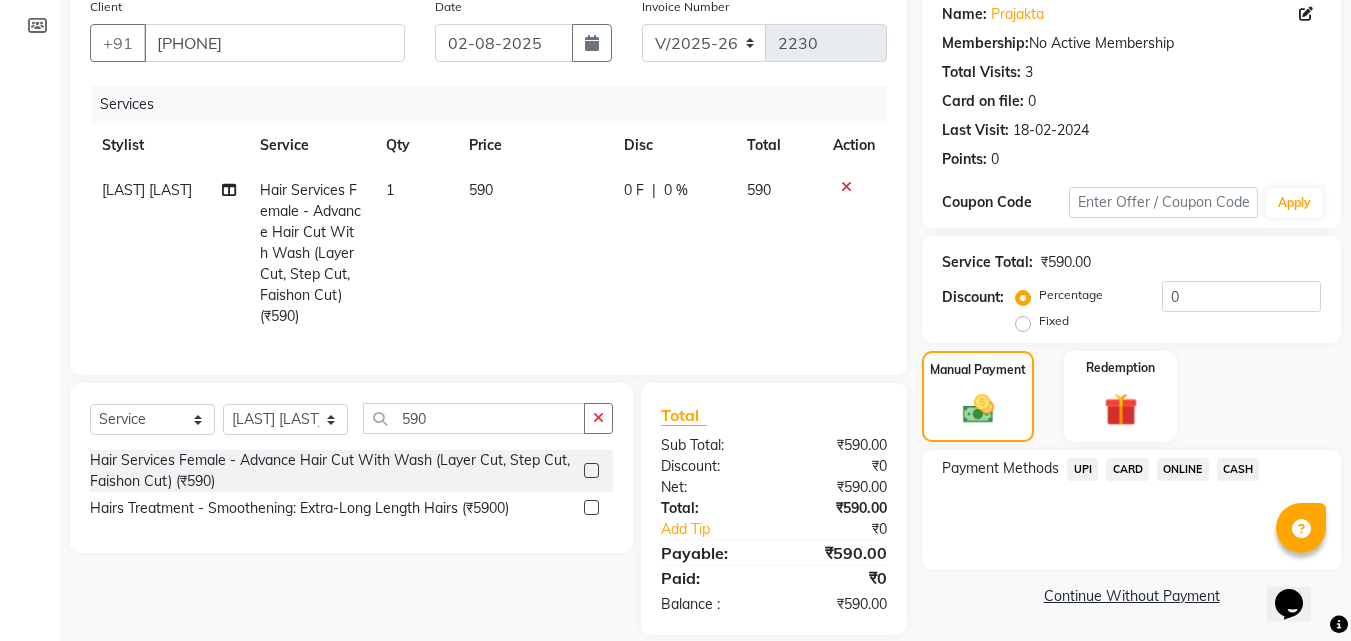 scroll, scrollTop: 201, scrollLeft: 0, axis: vertical 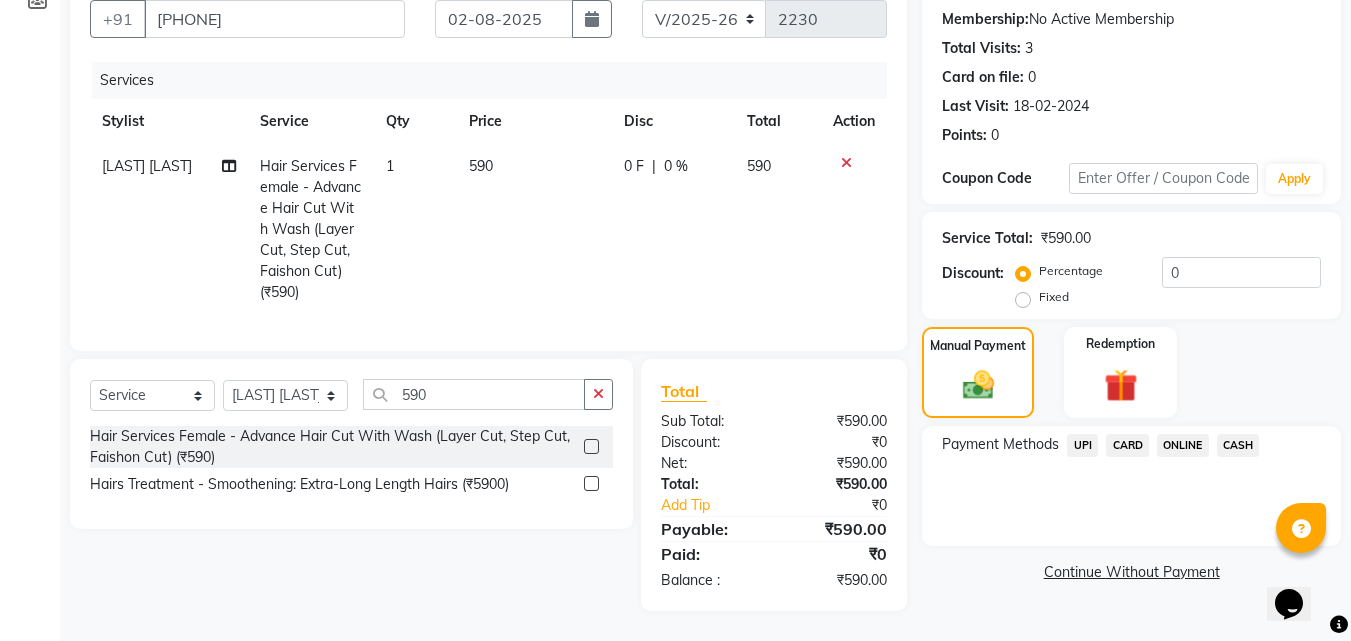 click on "UPI" 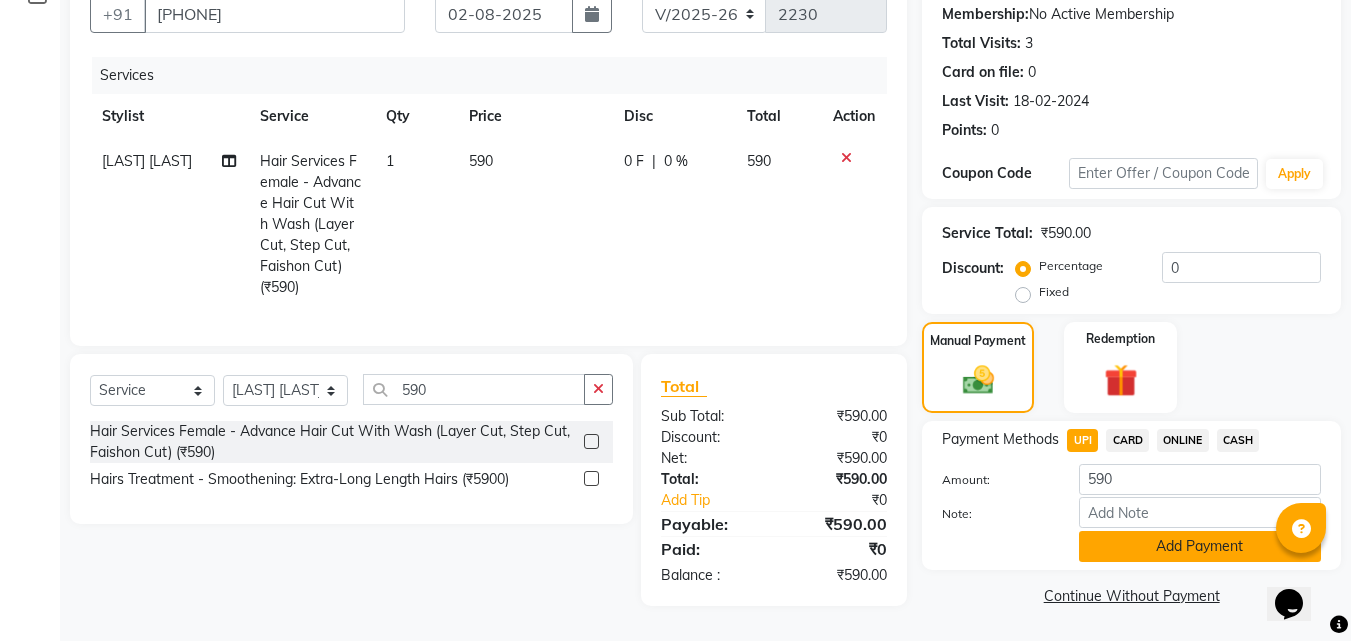 click on "Add Payment" 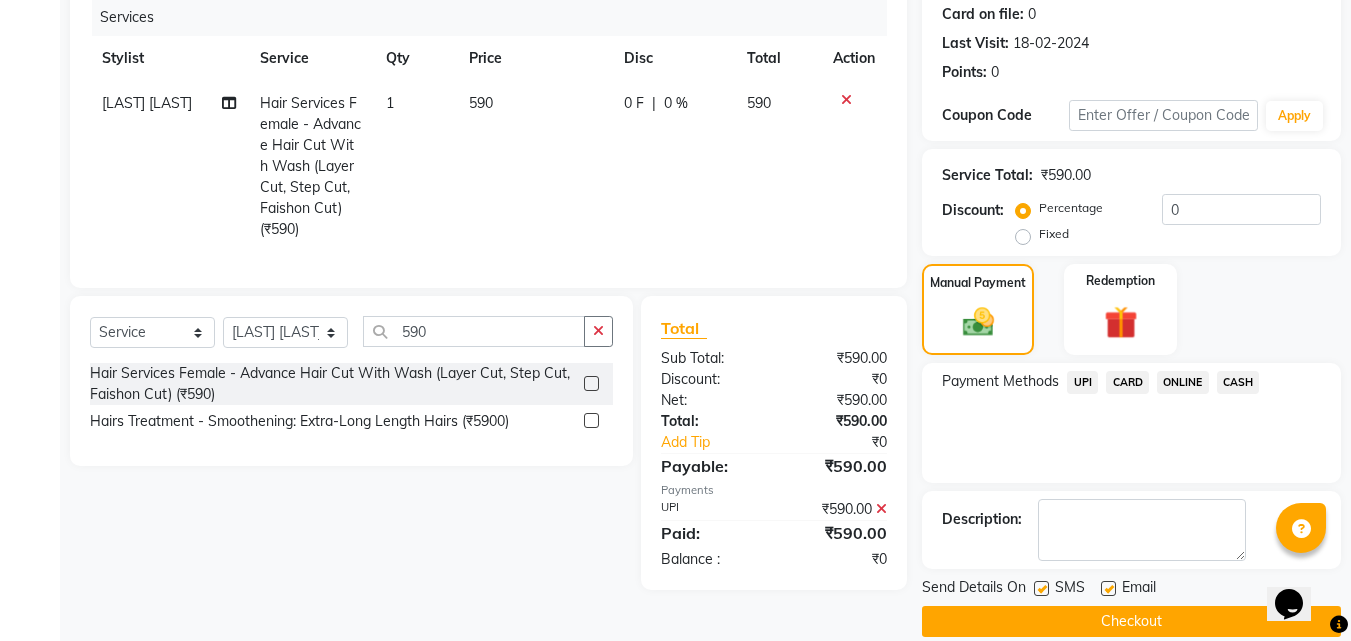 scroll, scrollTop: 275, scrollLeft: 0, axis: vertical 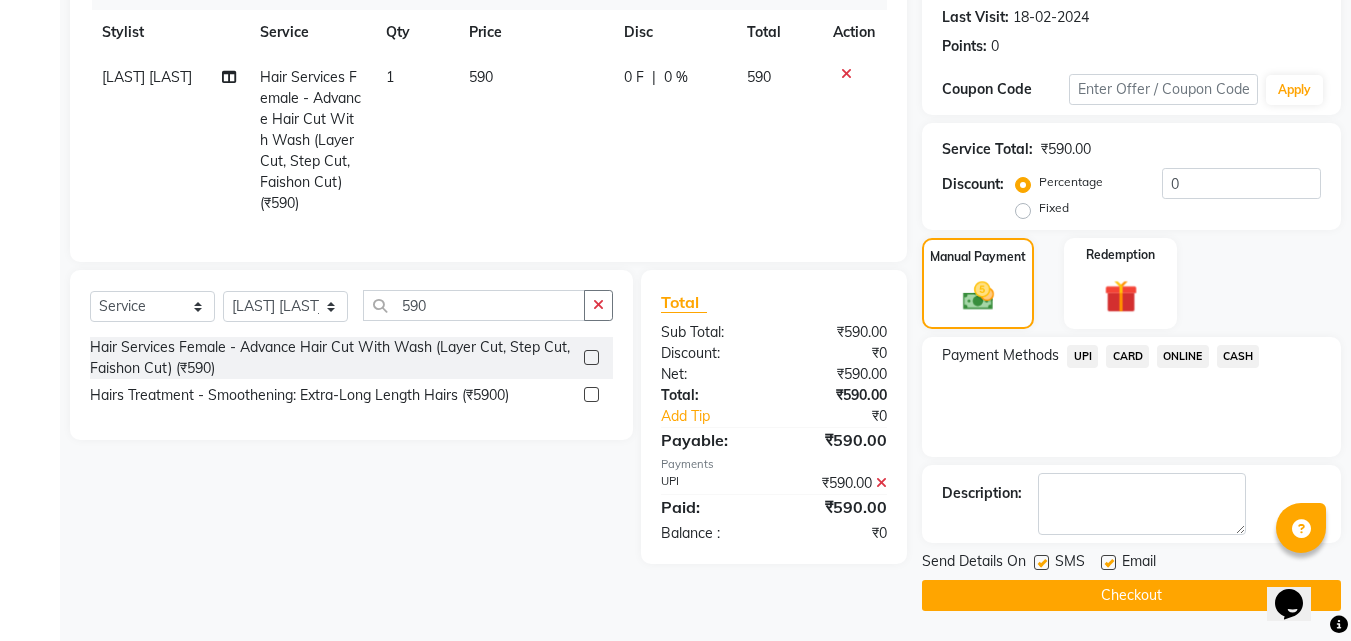 click 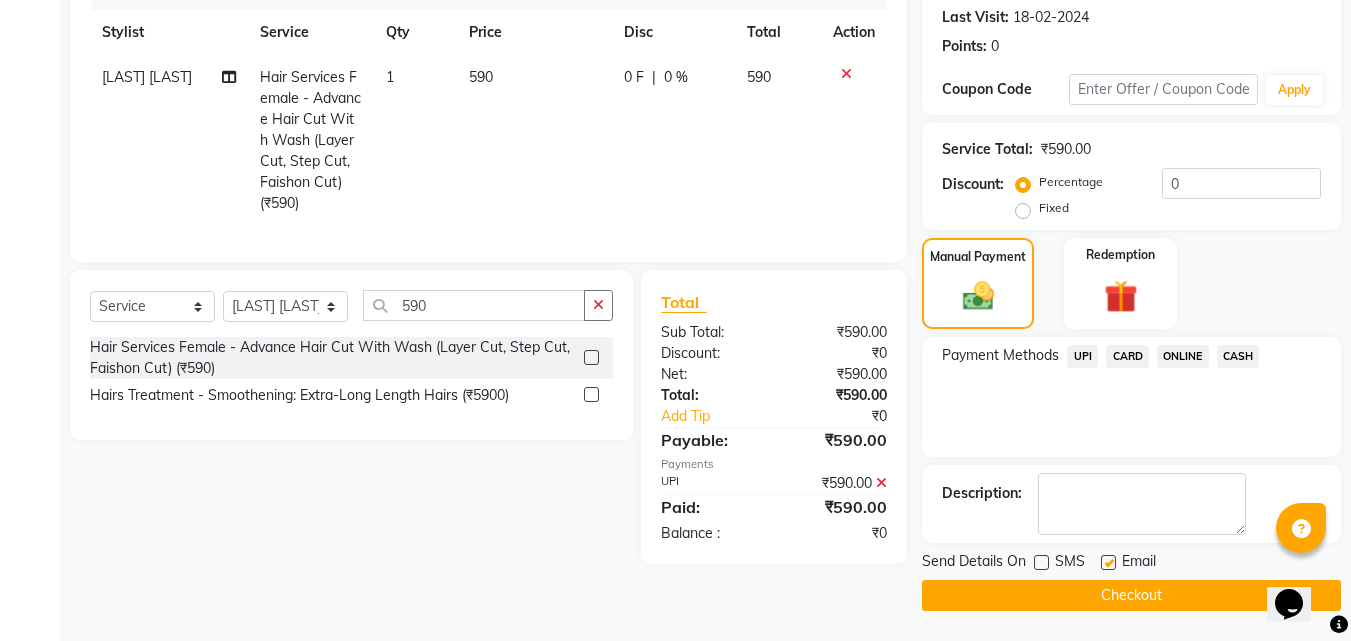click on "Checkout" 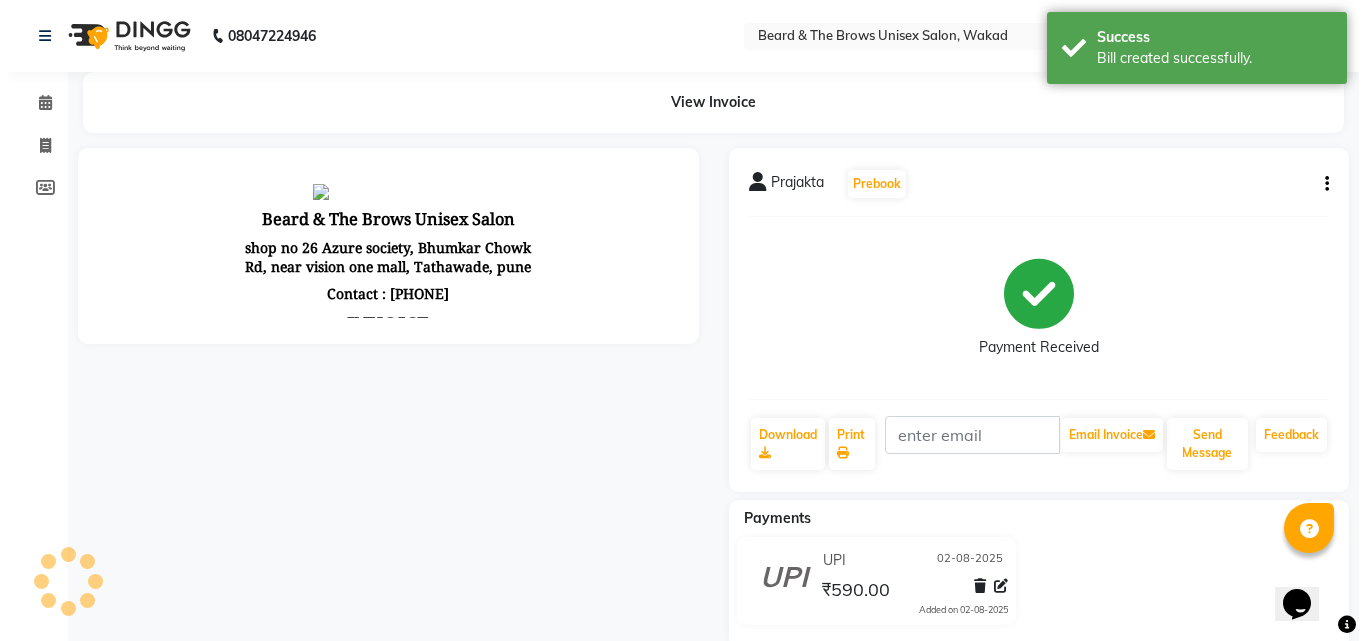 scroll, scrollTop: 0, scrollLeft: 0, axis: both 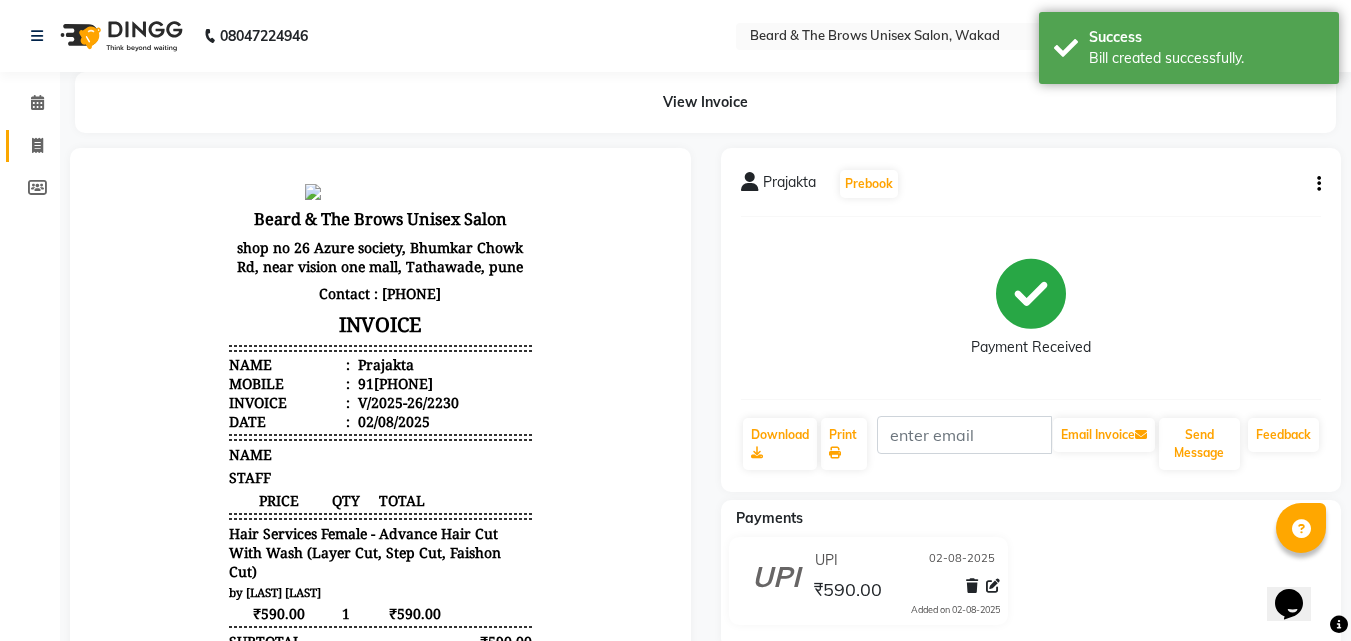 click on "Invoice" 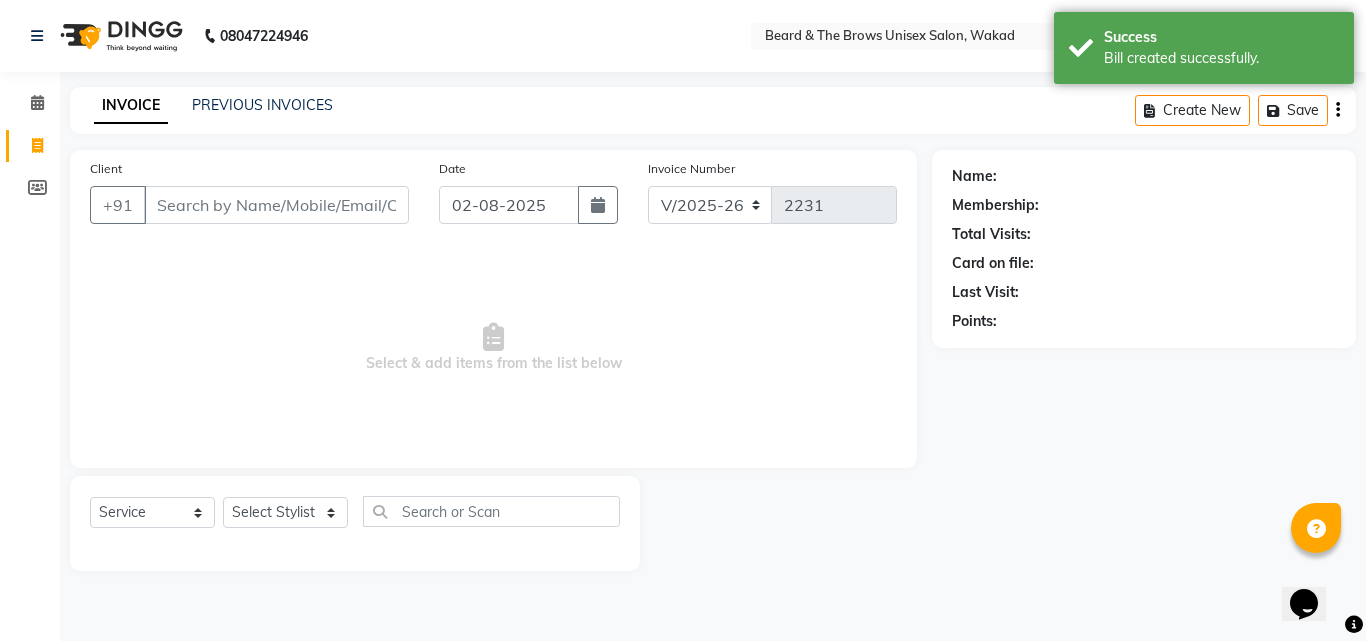 click on "Client" at bounding box center [276, 205] 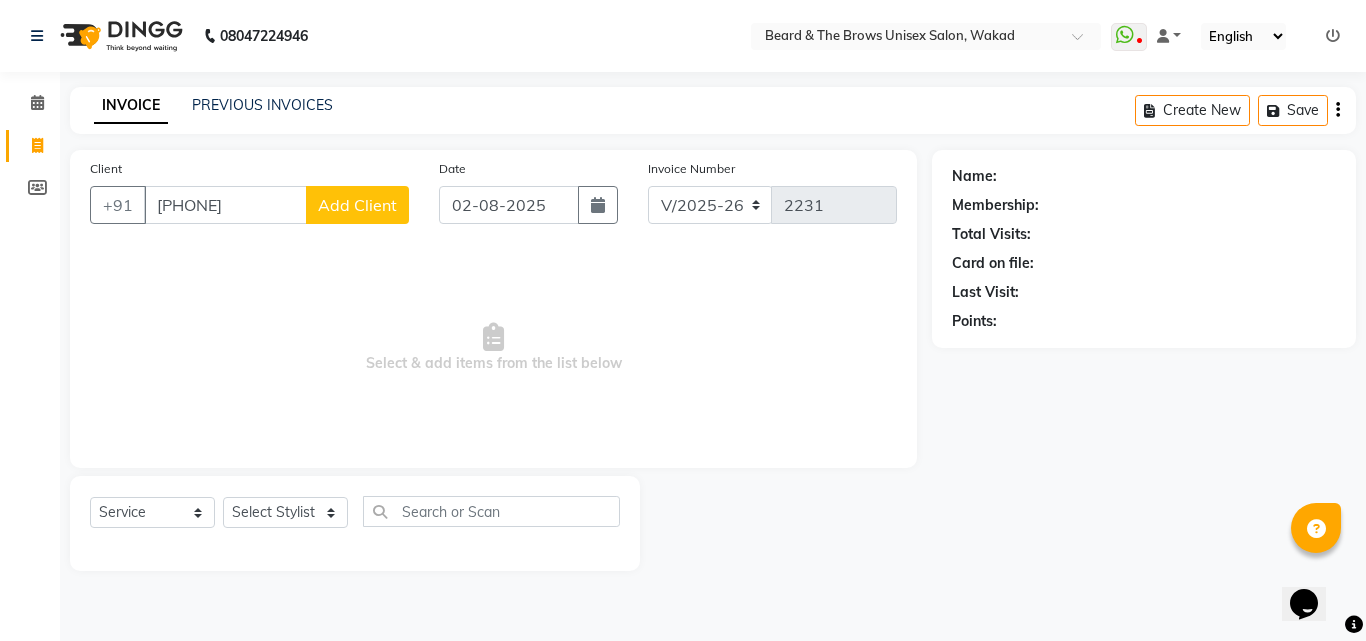type on "[PHONE]" 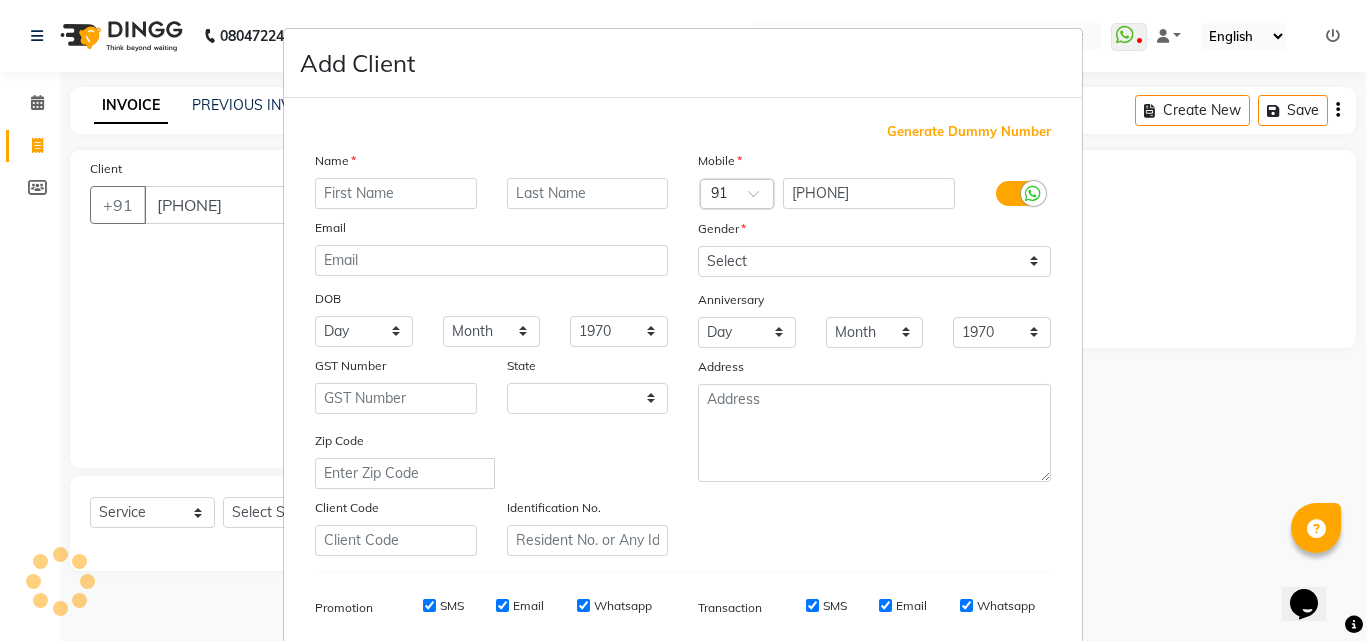 select on "22" 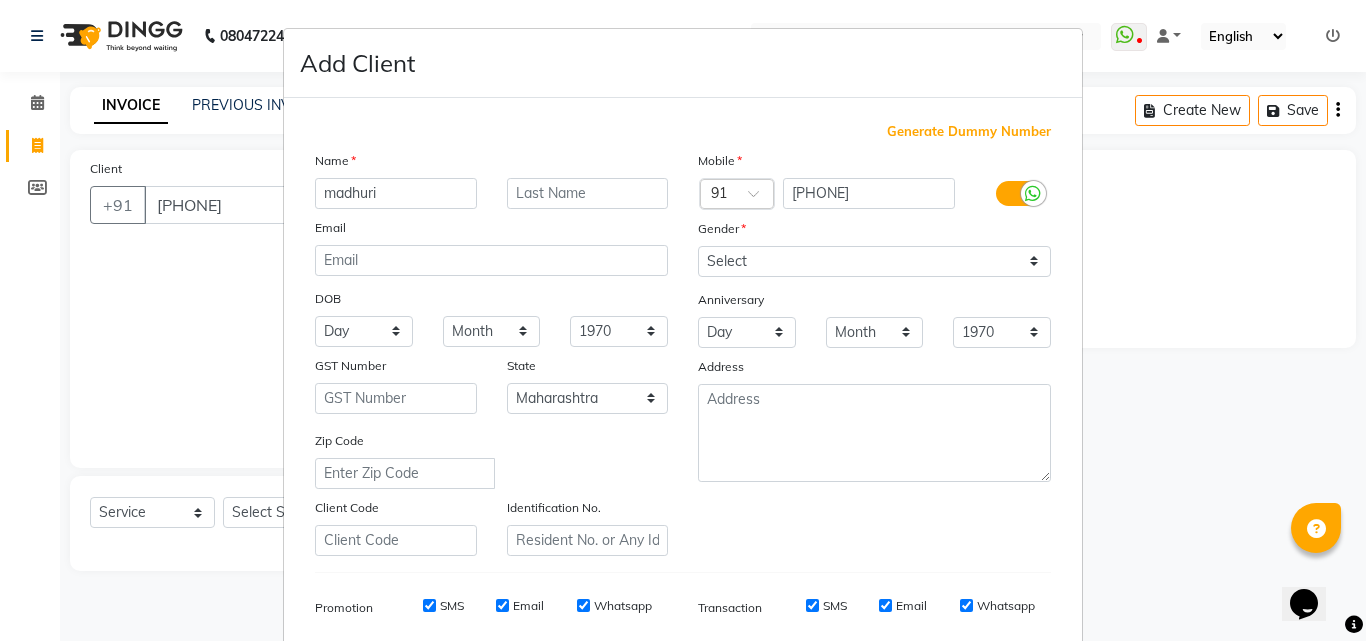 type on "madhuri" 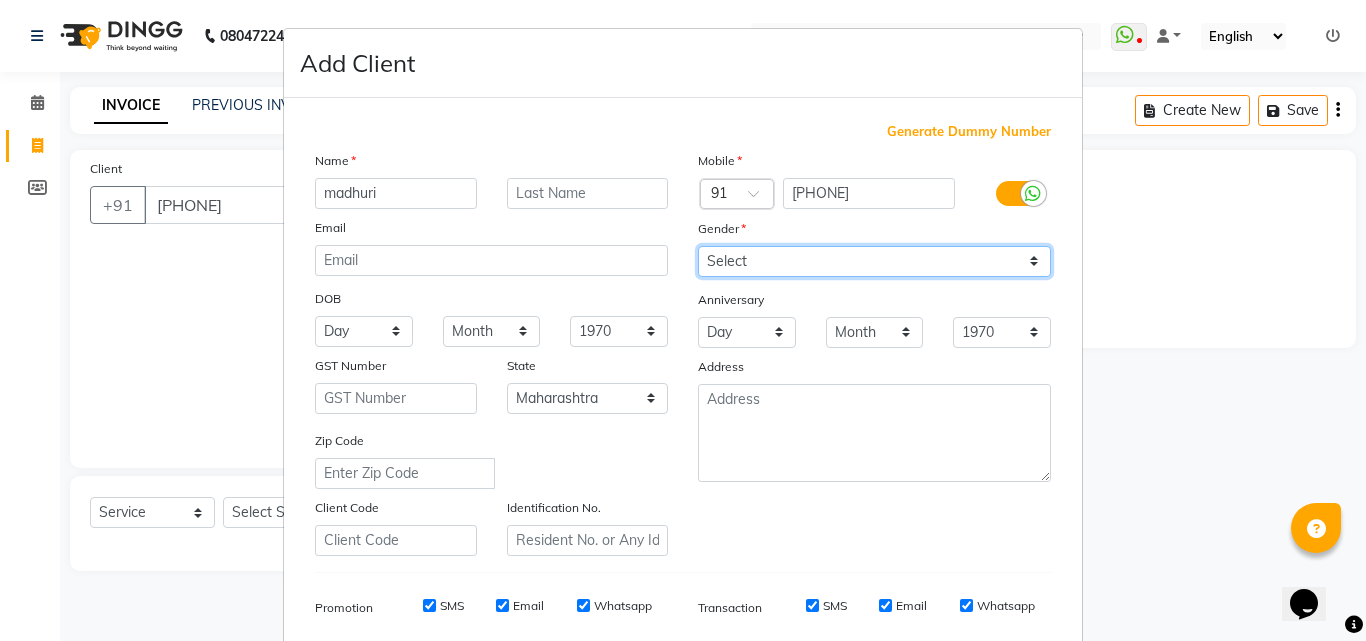 click on "Select Male Female Other Prefer Not To Say" at bounding box center (874, 261) 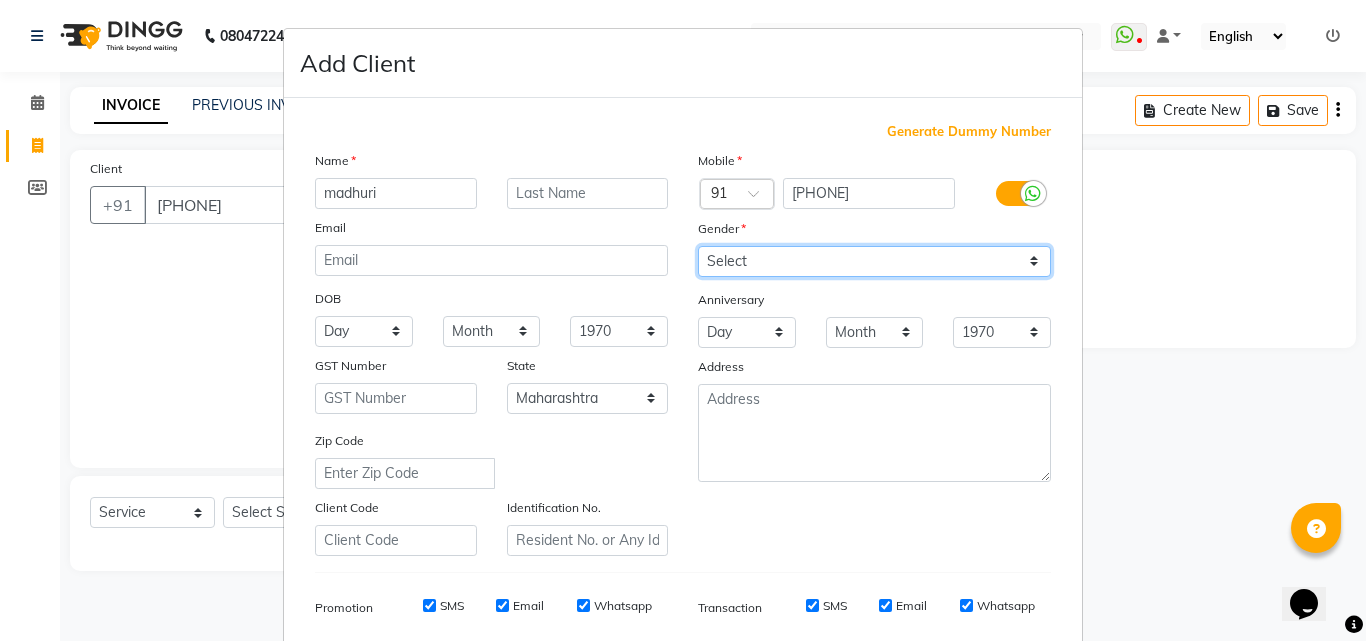 select on "female" 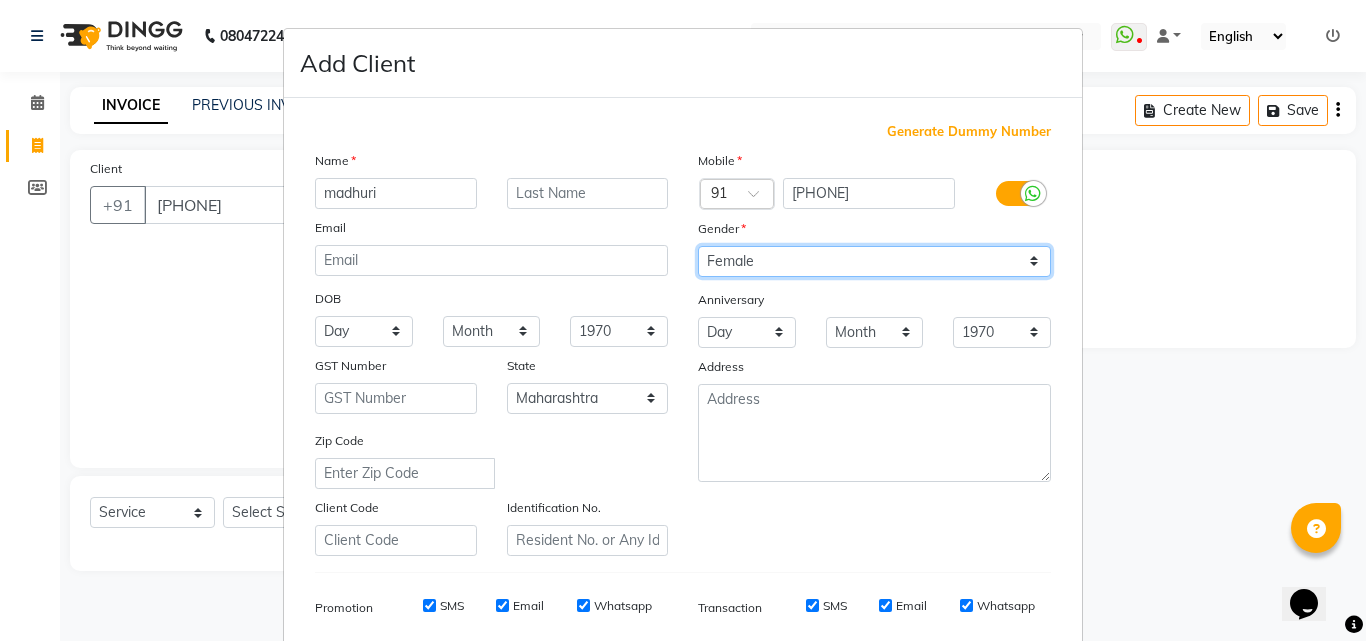 click on "Select Male Female Other Prefer Not To Say" at bounding box center (874, 261) 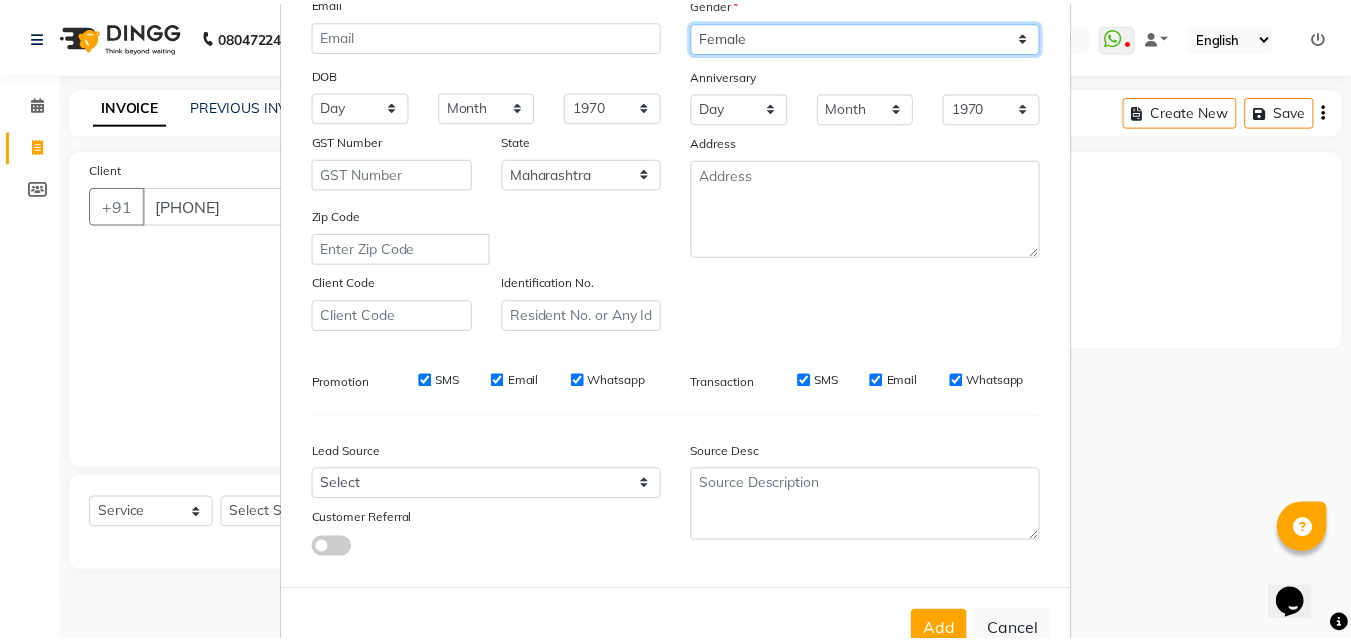 scroll, scrollTop: 282, scrollLeft: 0, axis: vertical 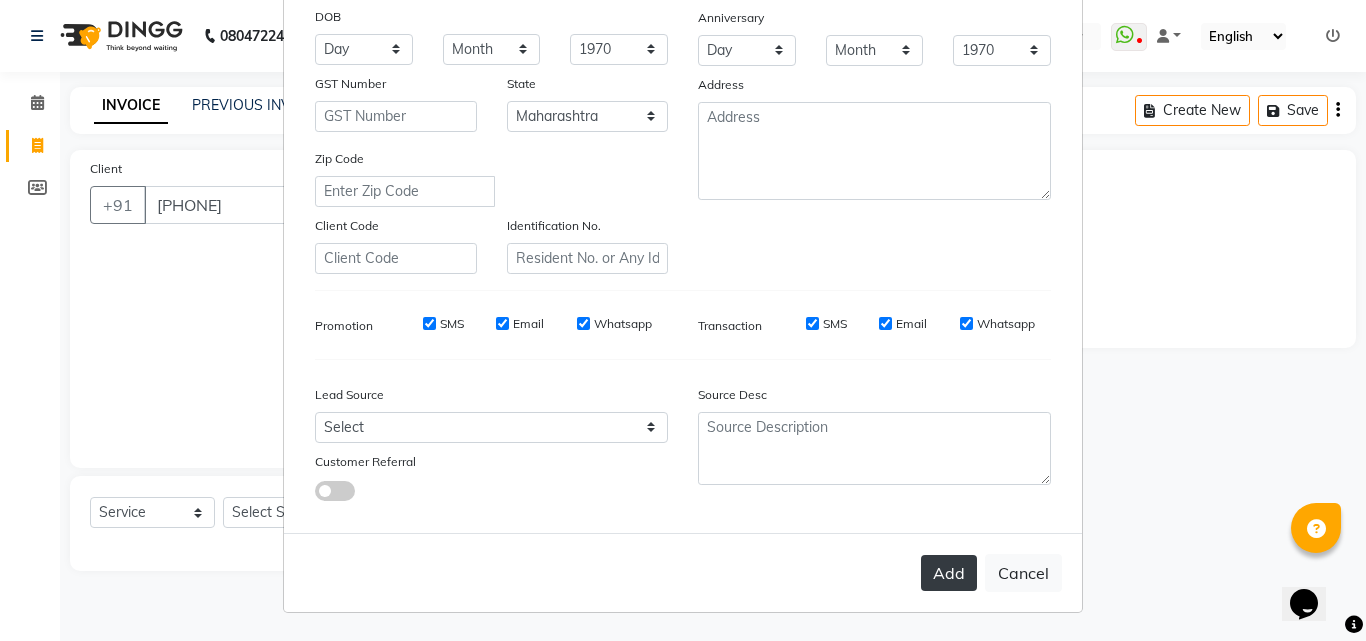 click on "Add" at bounding box center (949, 573) 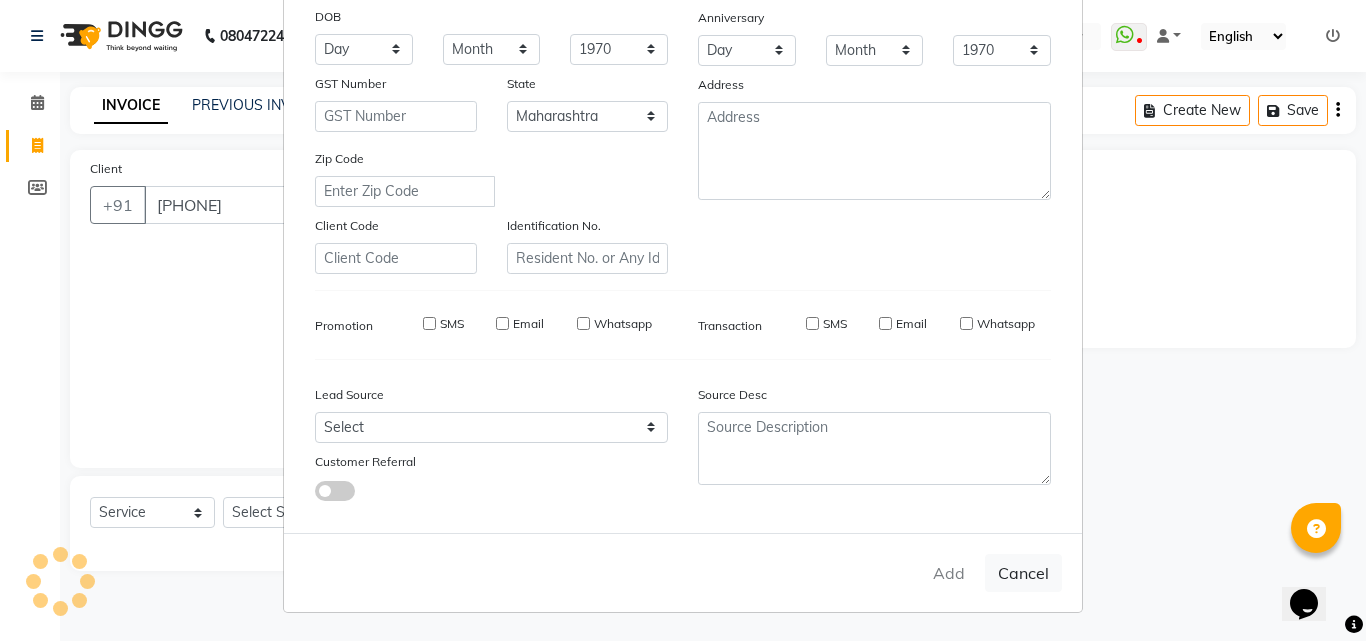 type 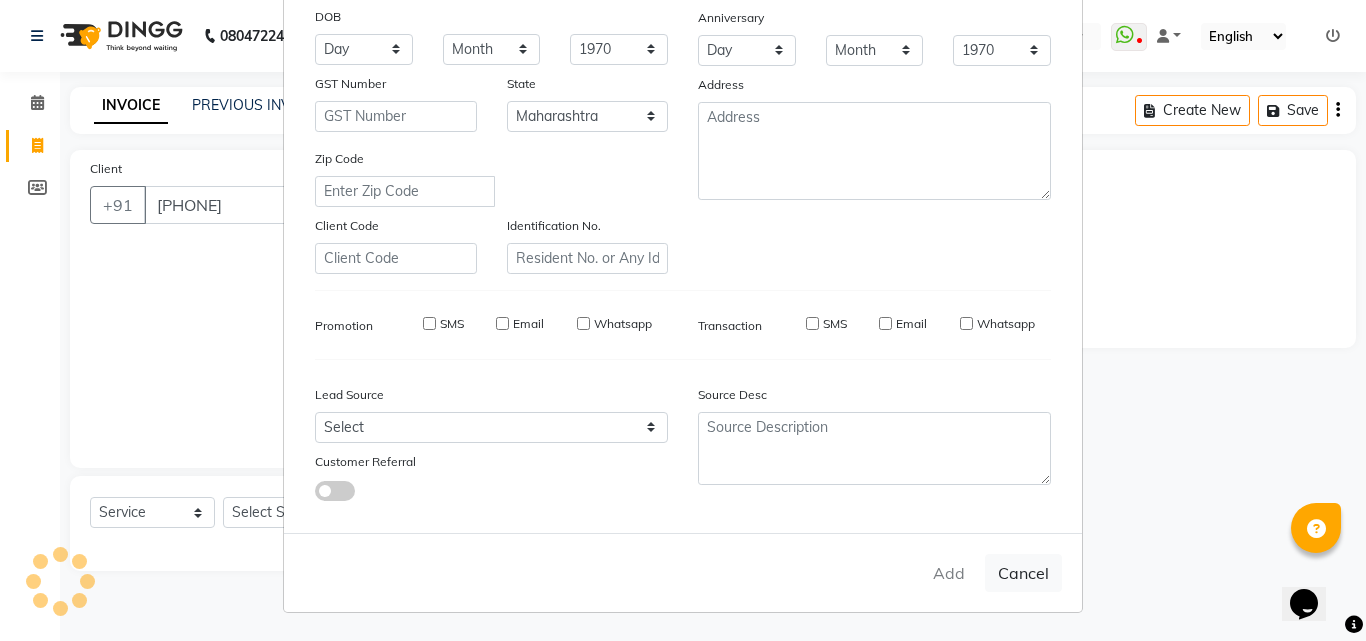 select 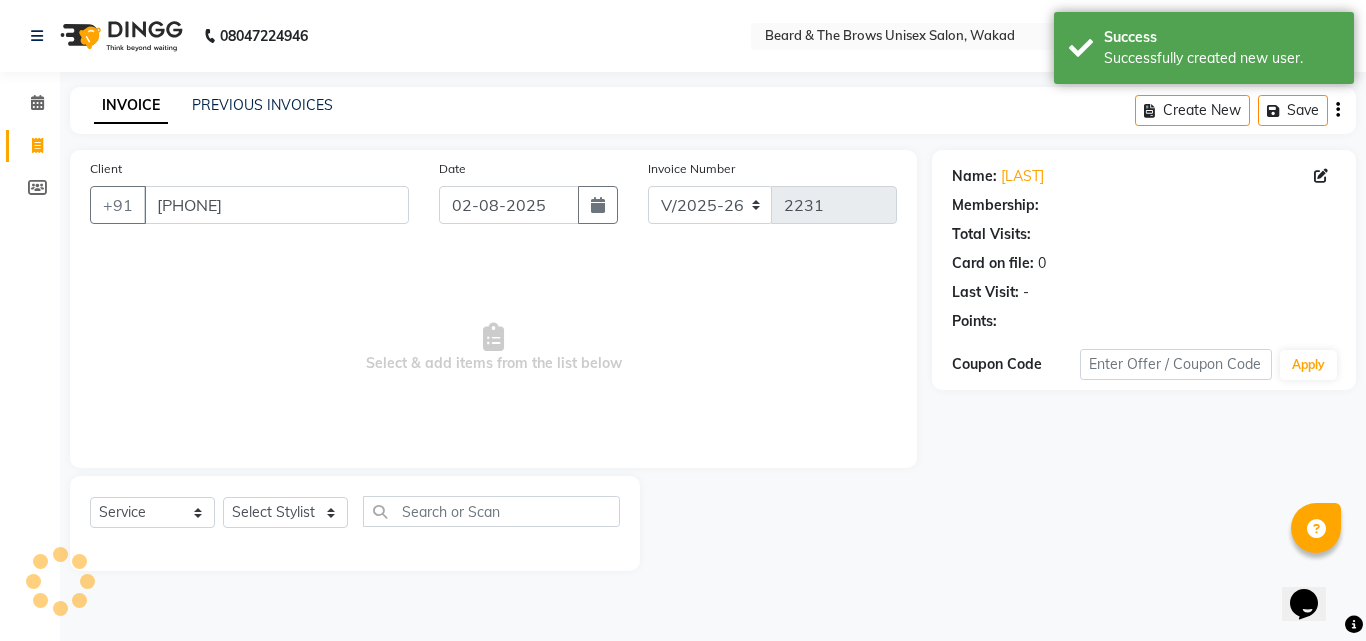 select on "1: Object" 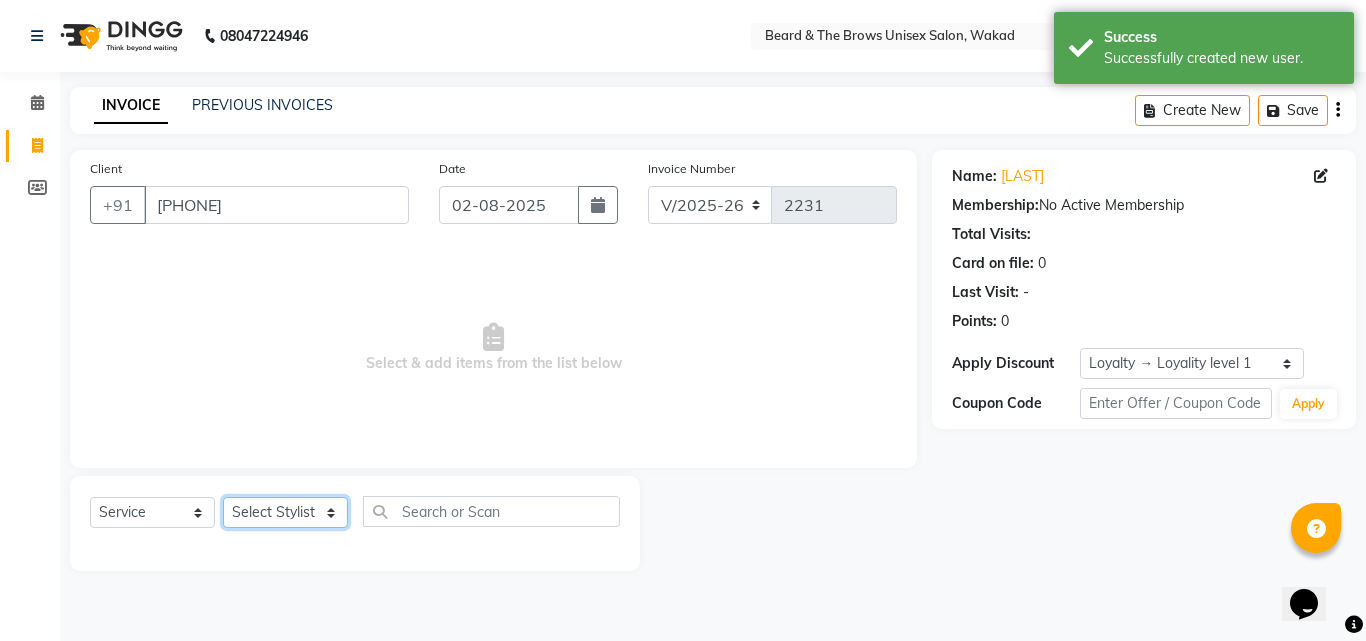 click on "Select Stylist [LAST]  [LAST] manager [LAST] [LAST] [LAST] owner [LAST]" 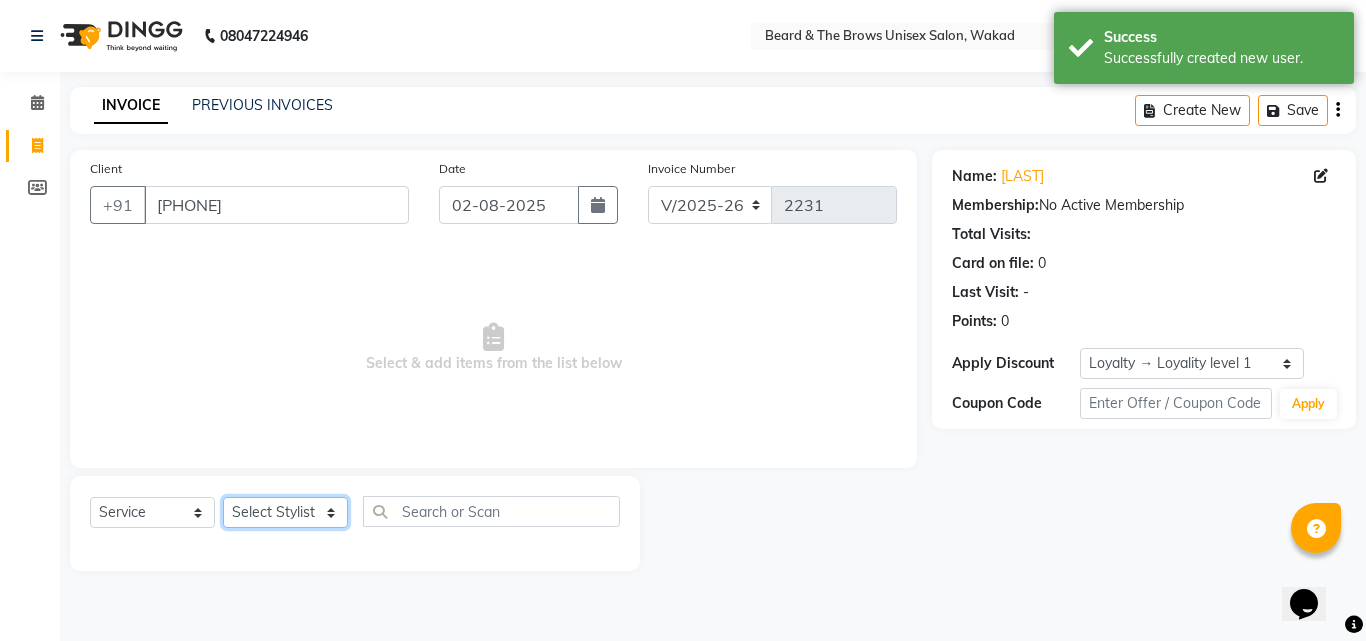 select on "72450" 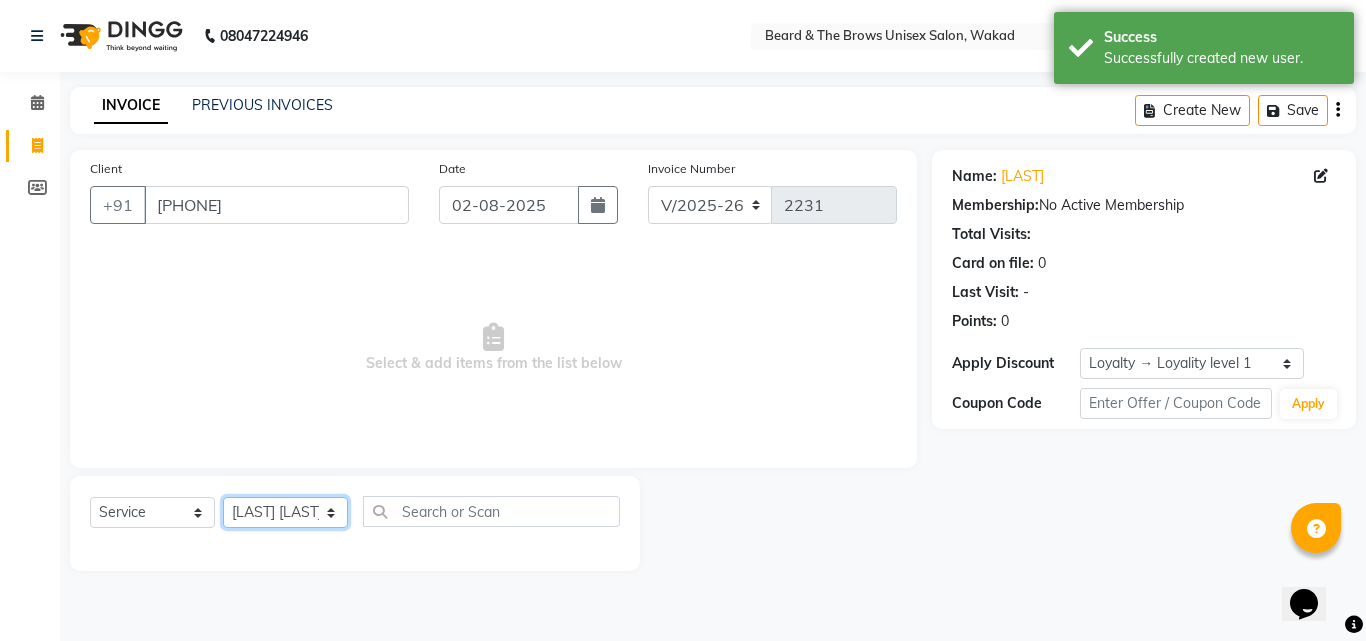 click on "Select Stylist [LAST]  [LAST] manager [LAST] [LAST] [LAST] owner [LAST]" 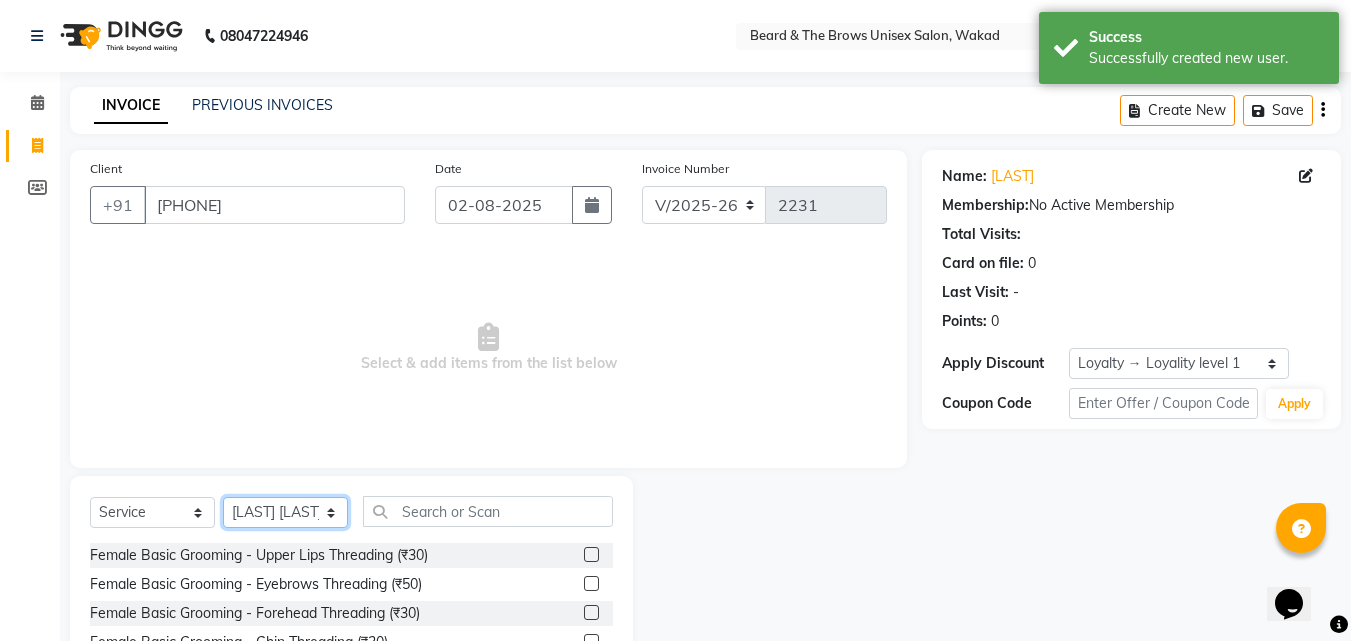 scroll, scrollTop: 175, scrollLeft: 0, axis: vertical 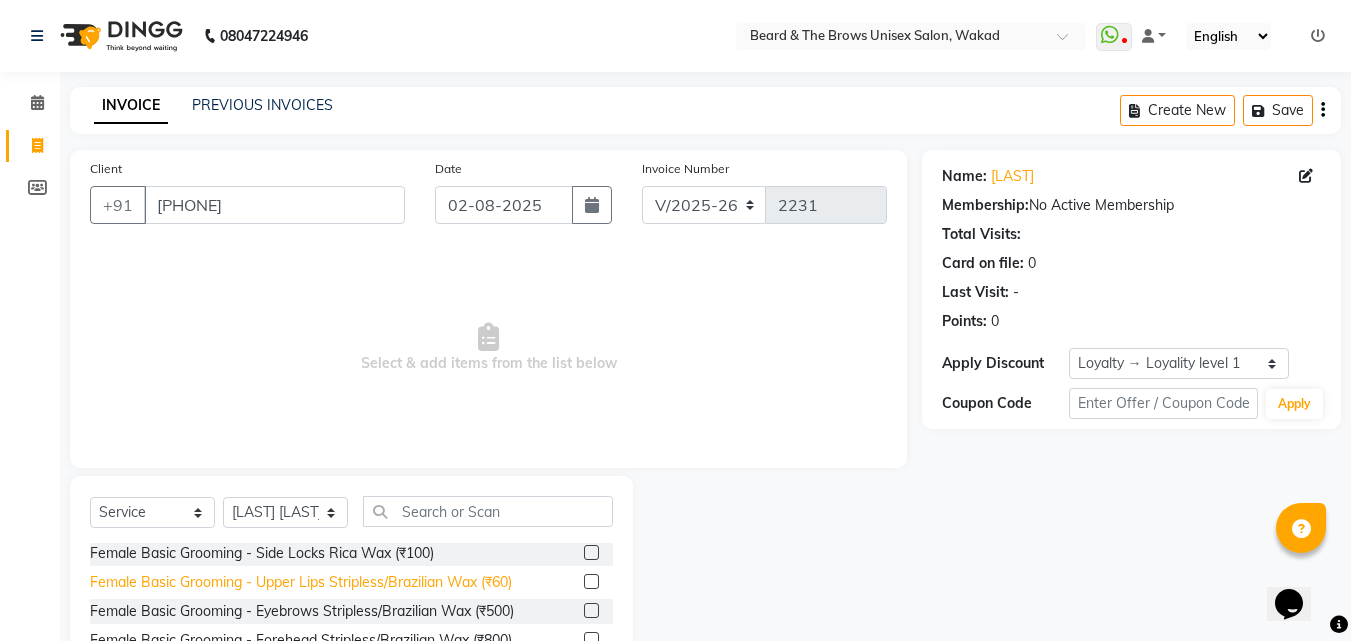 click on "Female Basic Grooming - Upper Lips Stripless/Brazilian Wax (₹60)" 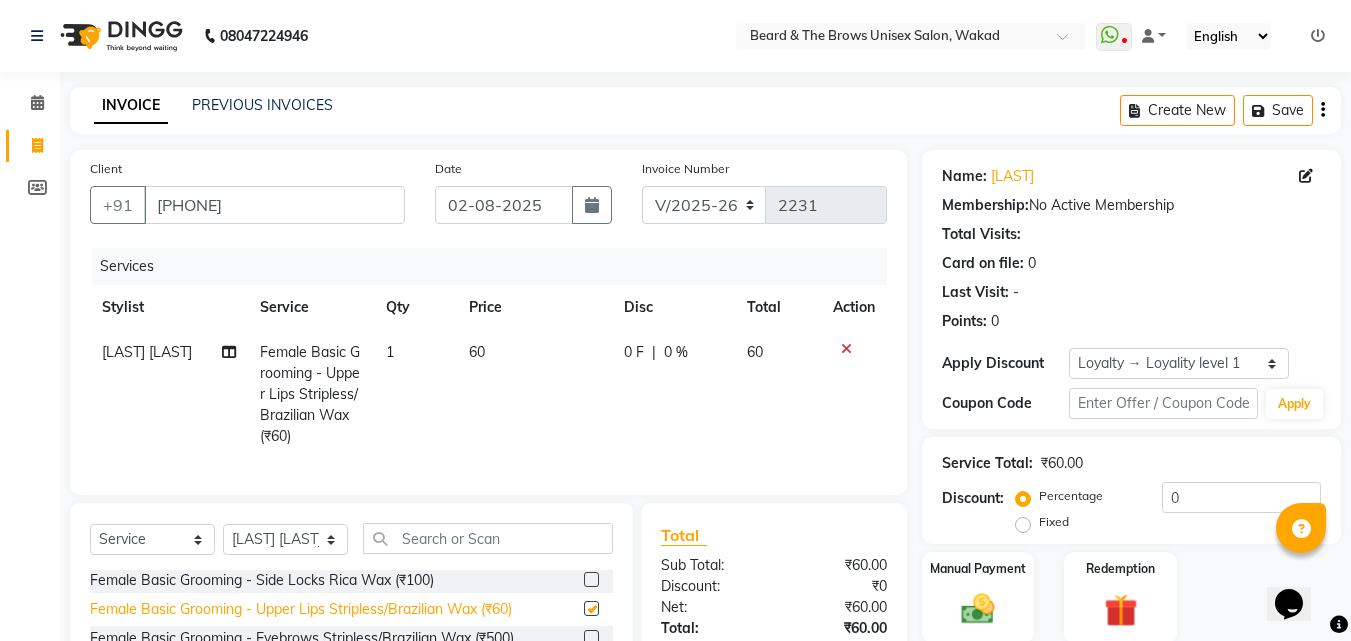 checkbox on "false" 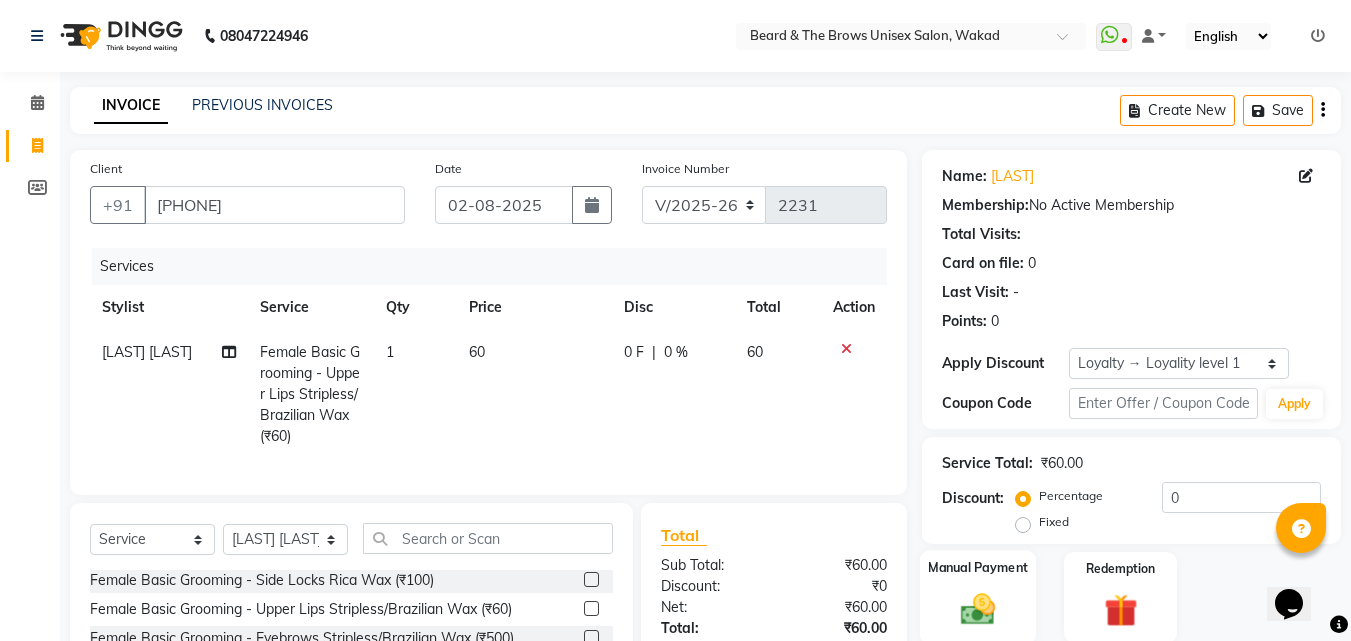 click on "Manual Payment" 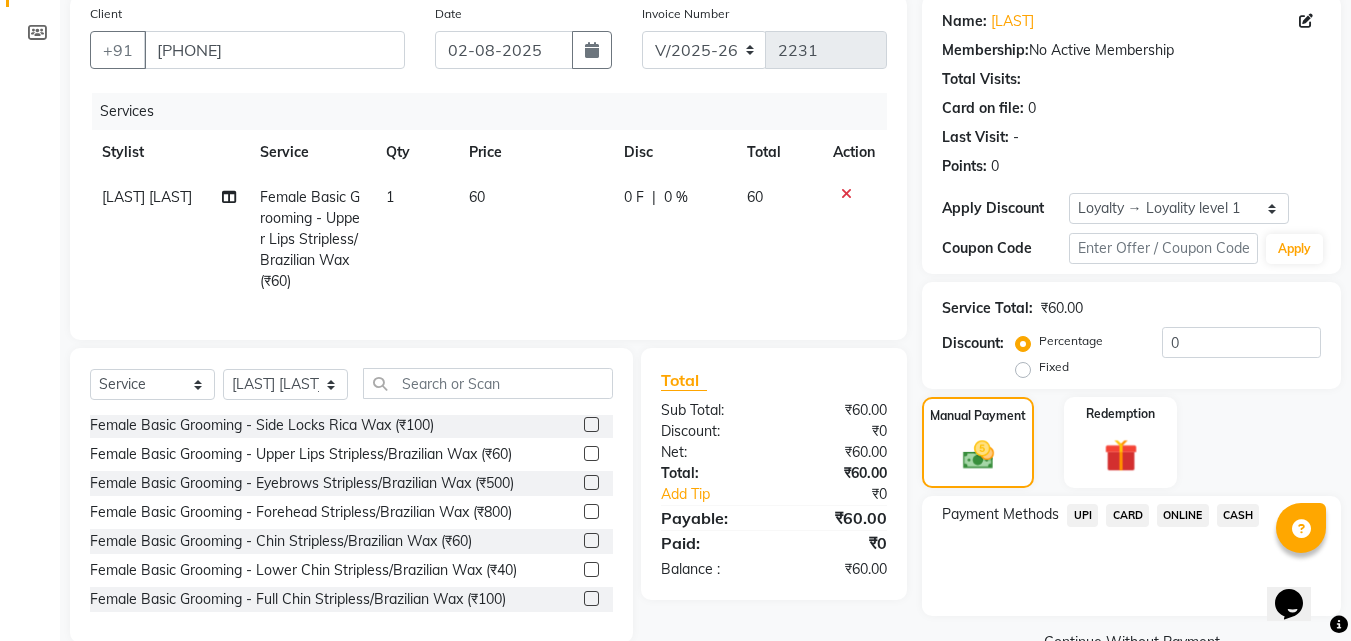 scroll, scrollTop: 202, scrollLeft: 0, axis: vertical 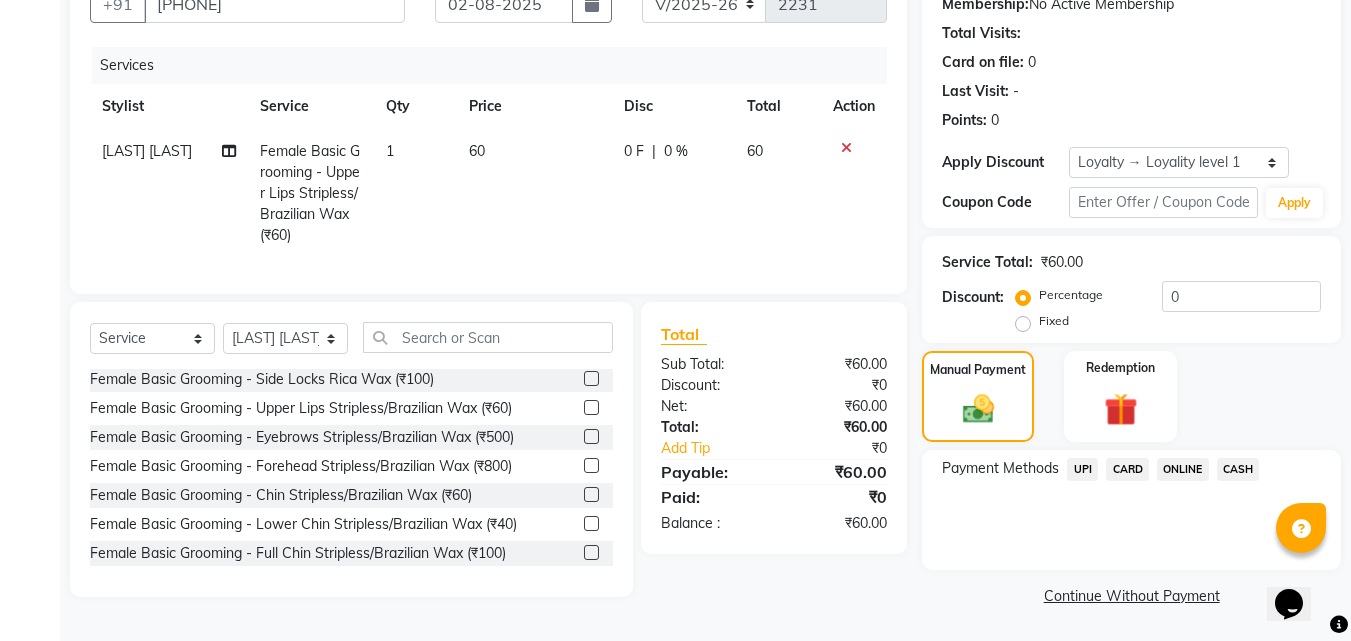 click on "UPI" 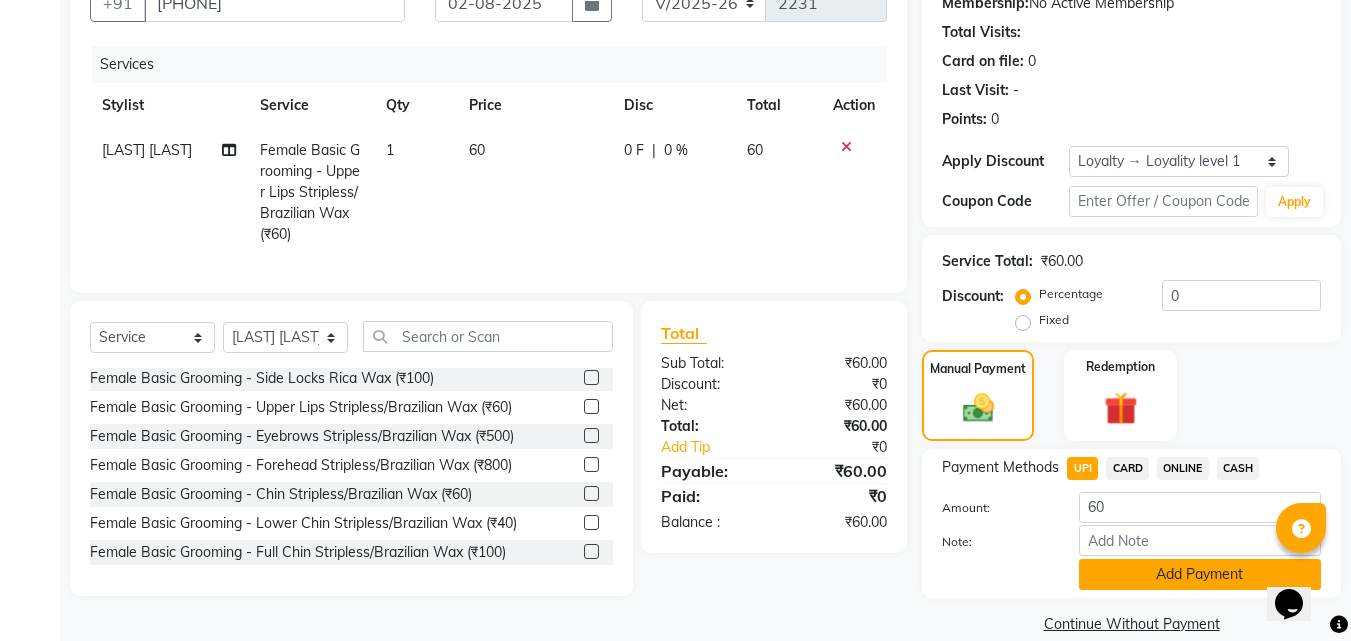 click on "Add Payment" 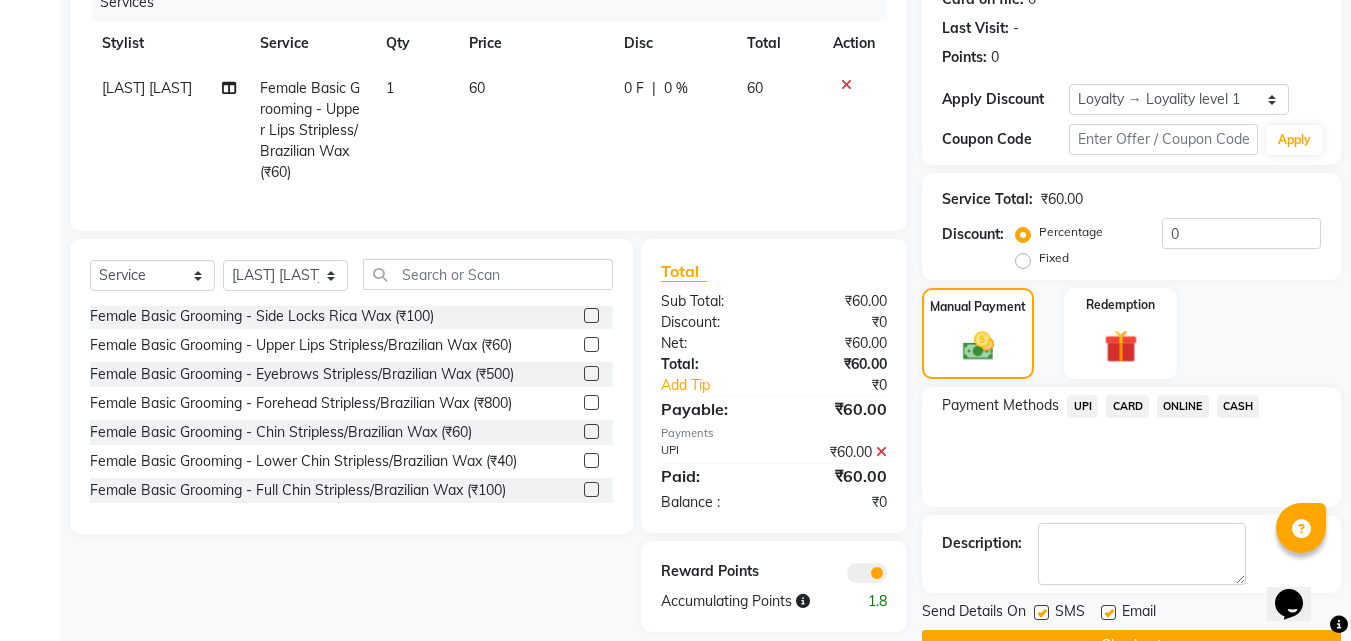 scroll, scrollTop: 314, scrollLeft: 0, axis: vertical 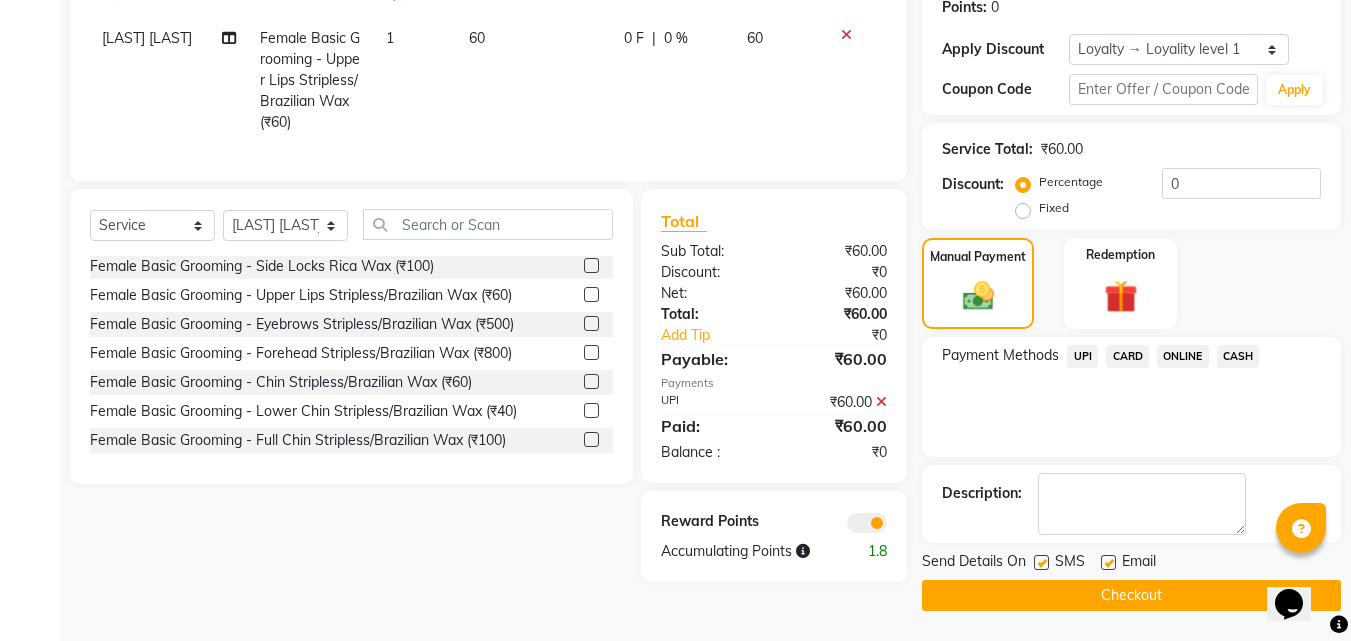 click 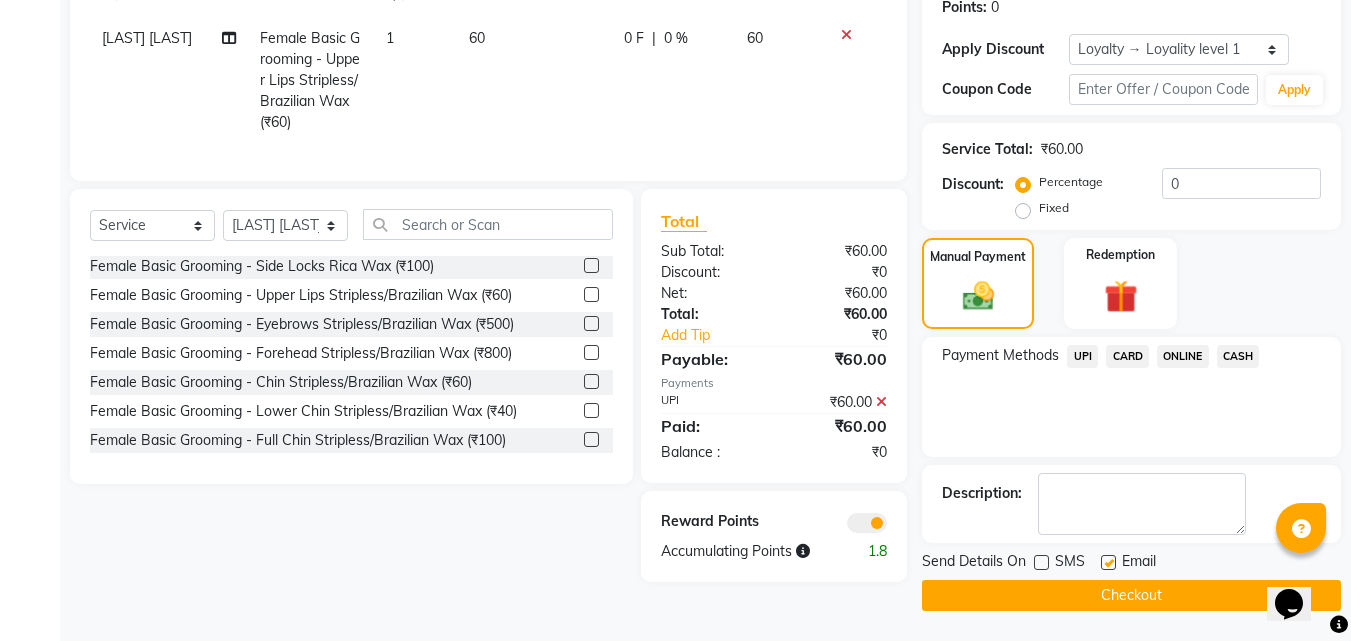 click on "Checkout" 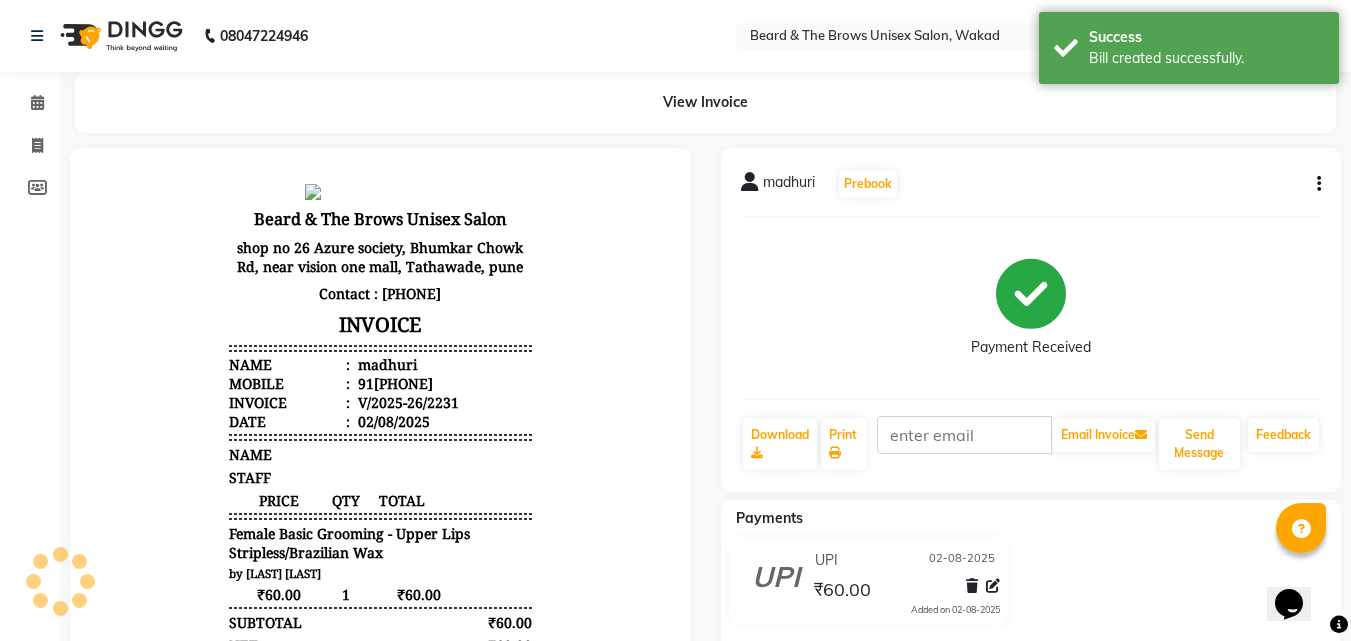 scroll, scrollTop: 0, scrollLeft: 0, axis: both 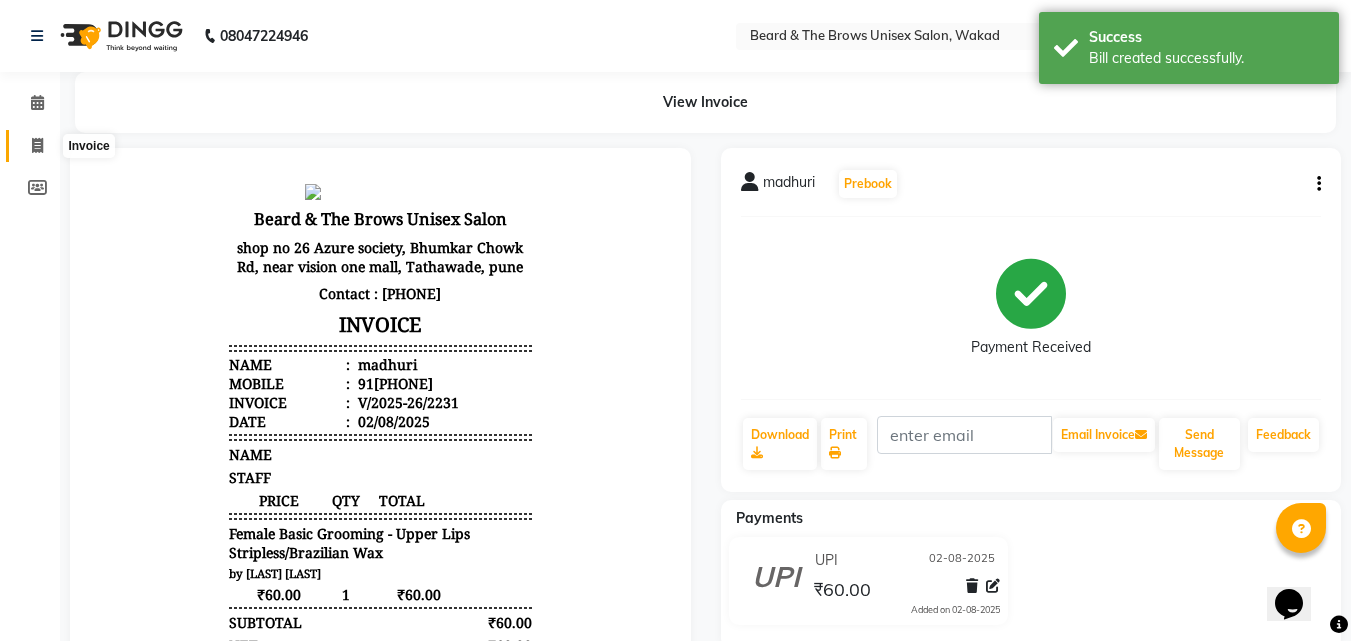 click 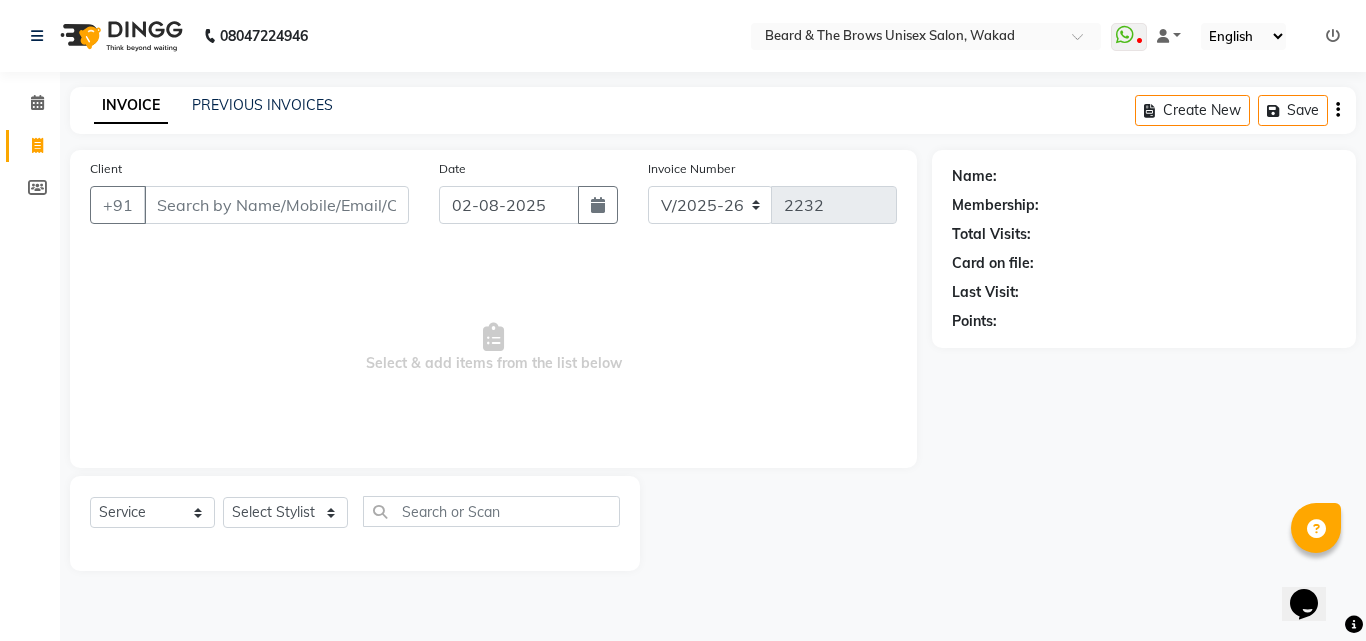 click on "Client" at bounding box center [276, 205] 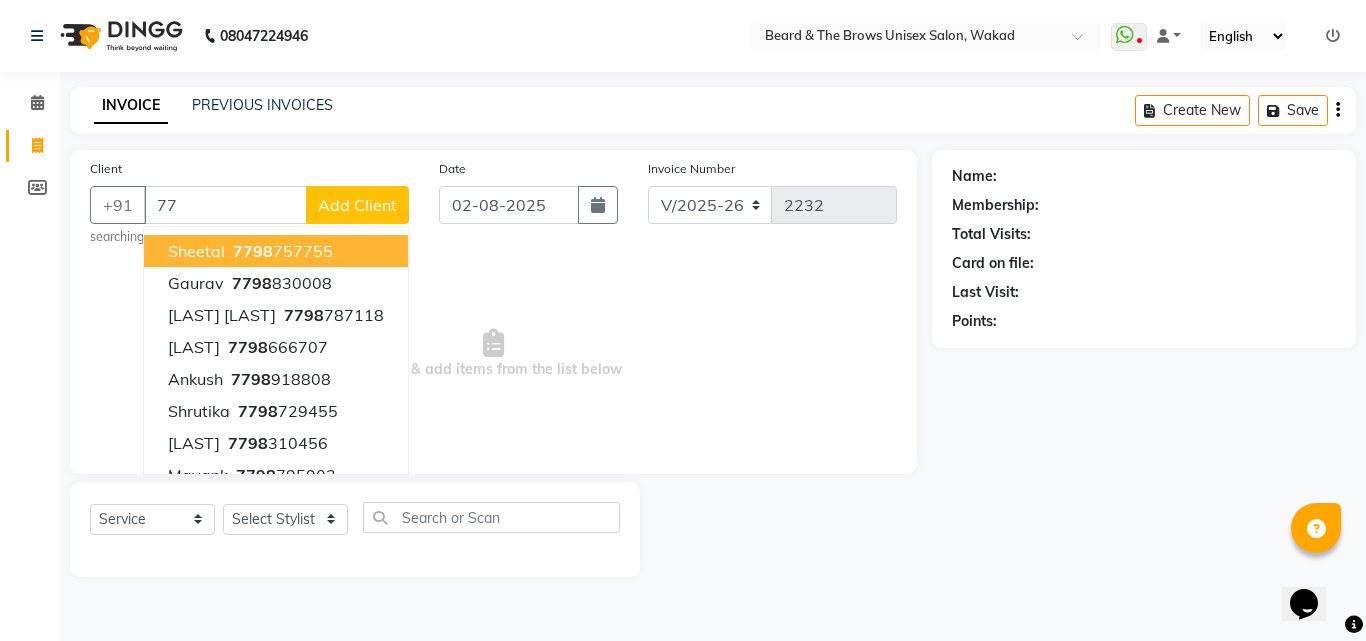 type on "7" 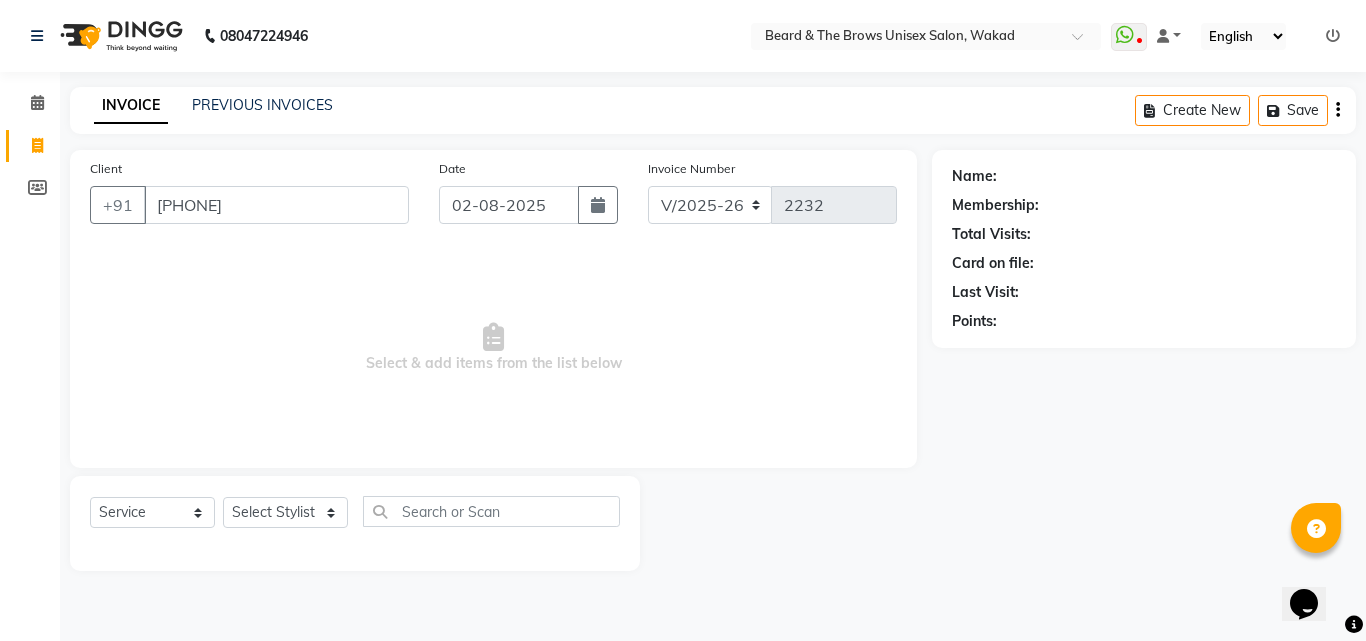 type on "[PHONE]" 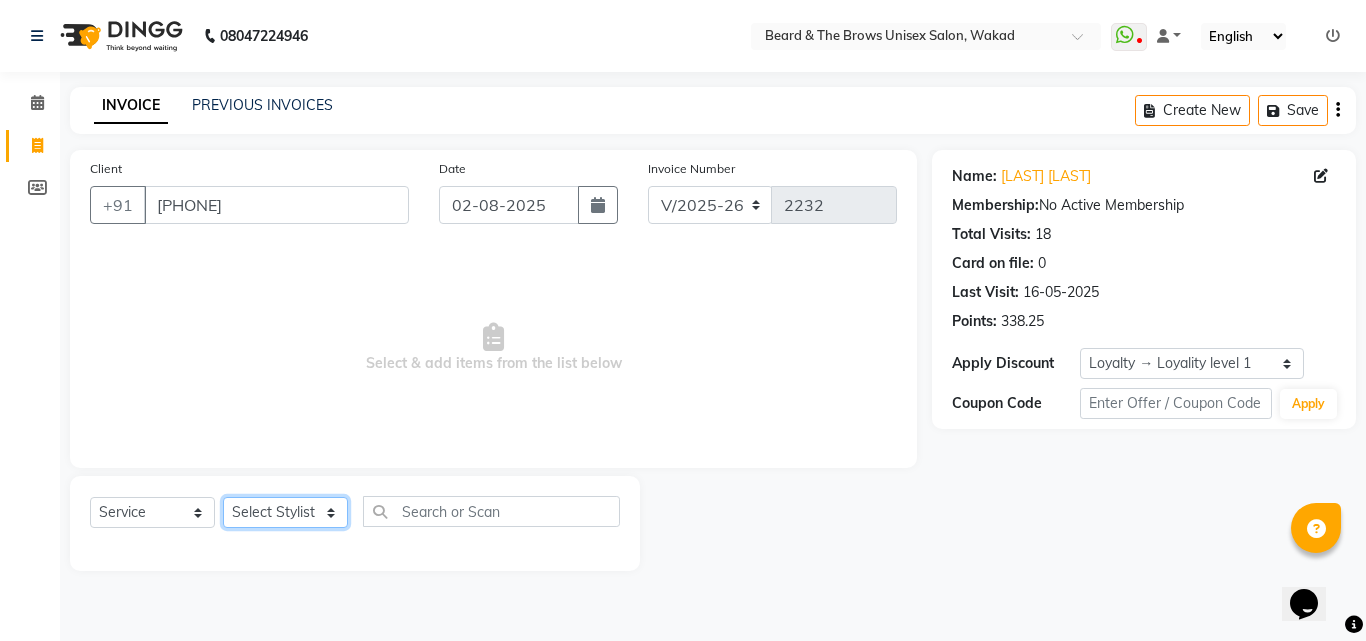 click on "Select Stylist [LAST]  [LAST] manager [LAST] [LAST] [LAST] owner [LAST]" 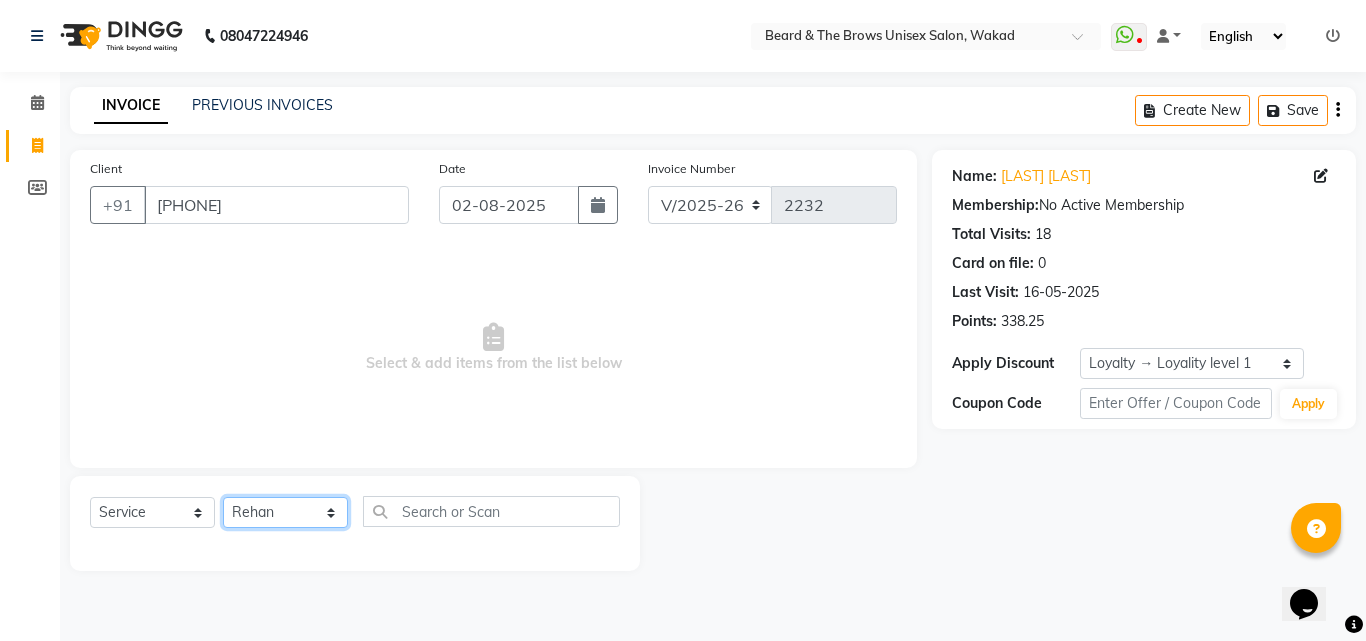 click on "Select Stylist [LAST]  [LAST] manager [LAST] [LAST] [LAST] owner [LAST]" 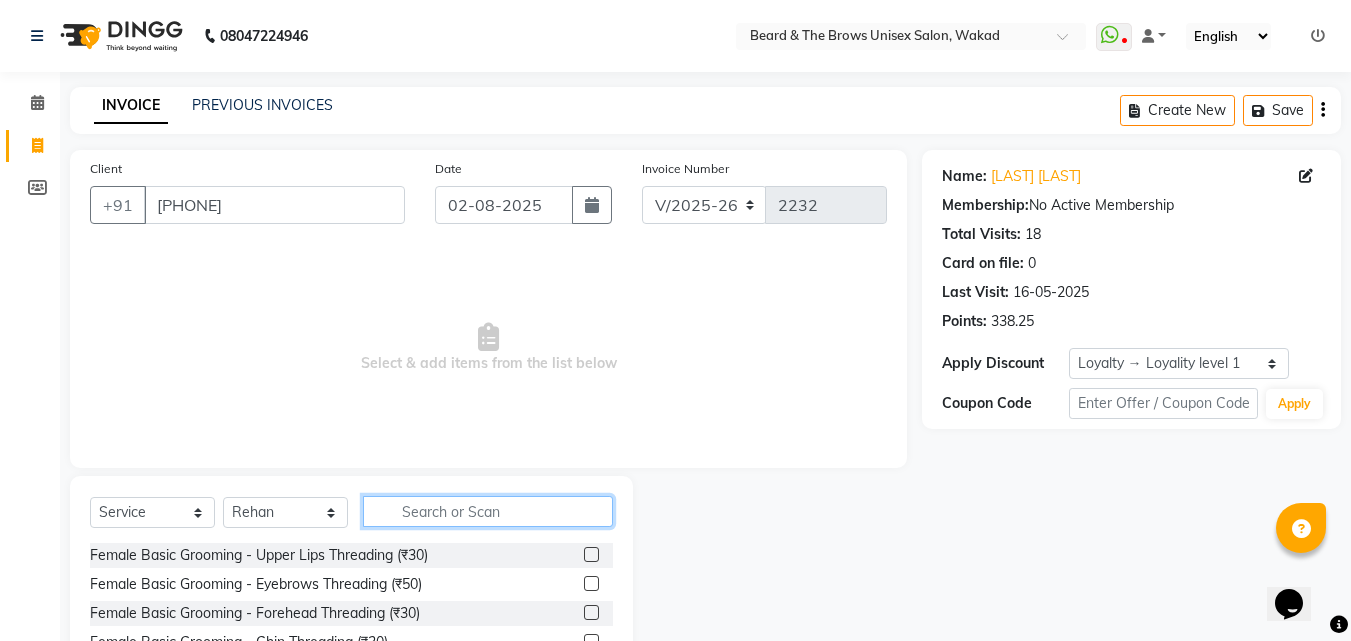 click 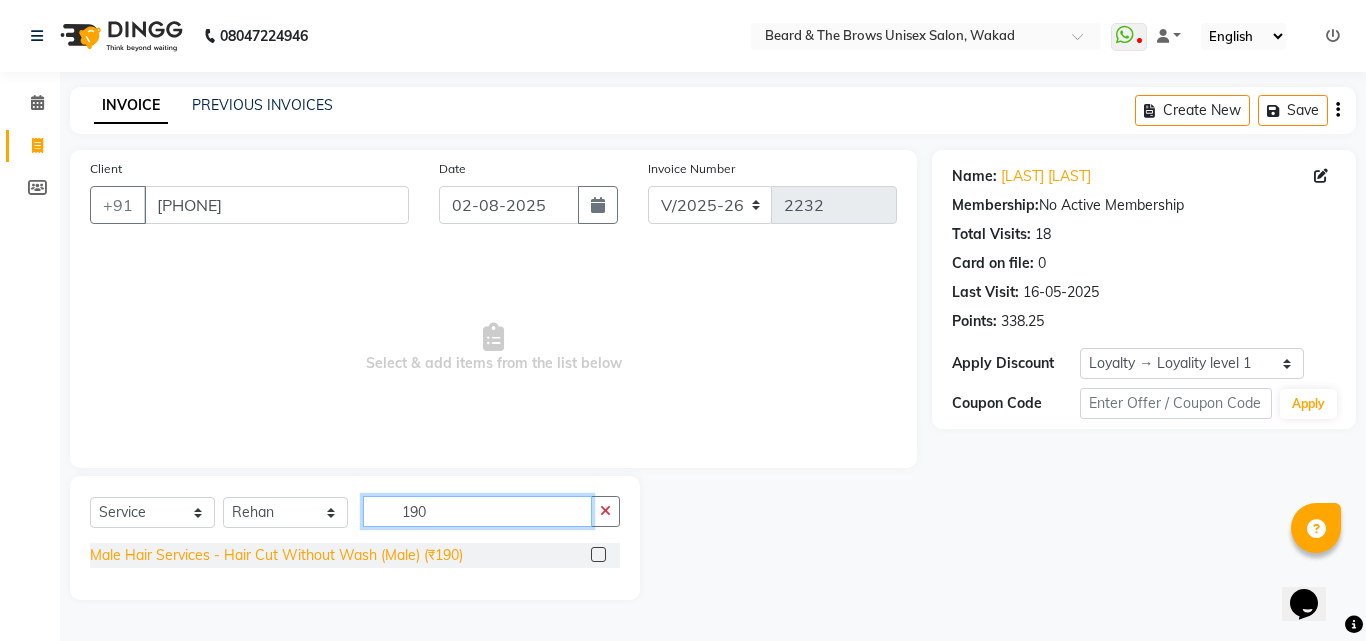 type on "190" 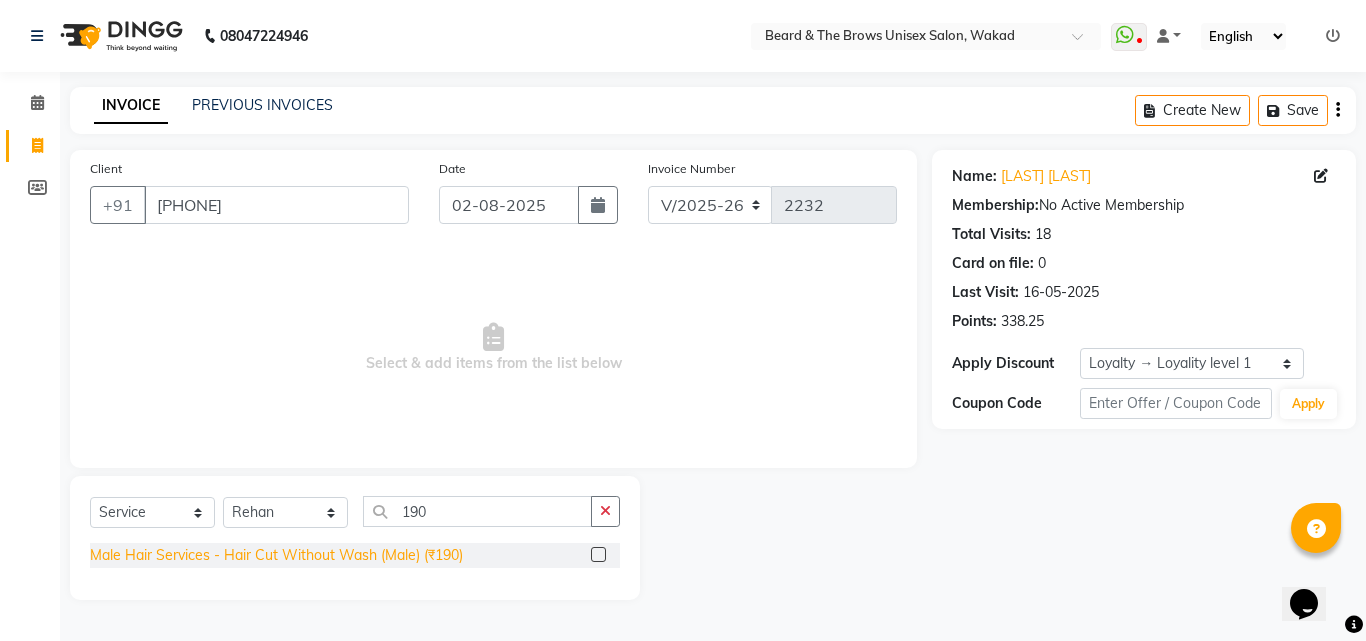 click on "Male Hair Services - Hair Cut Without Wash (Male) (₹190)" 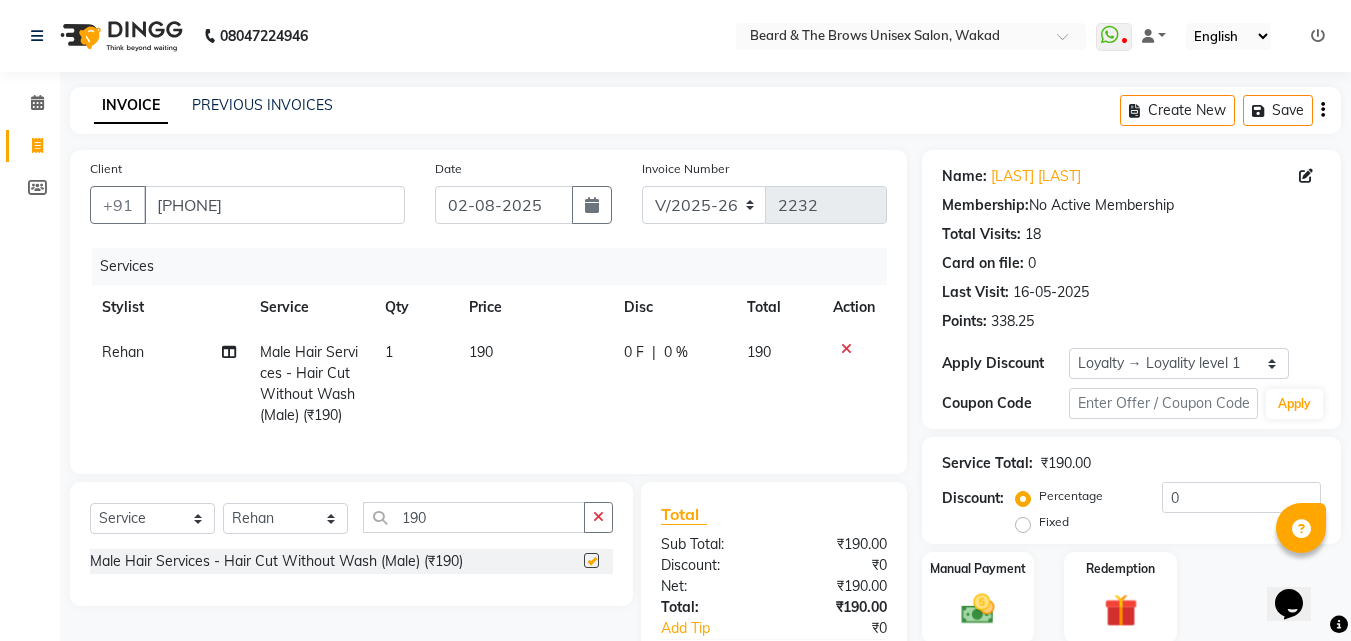 checkbox on "false" 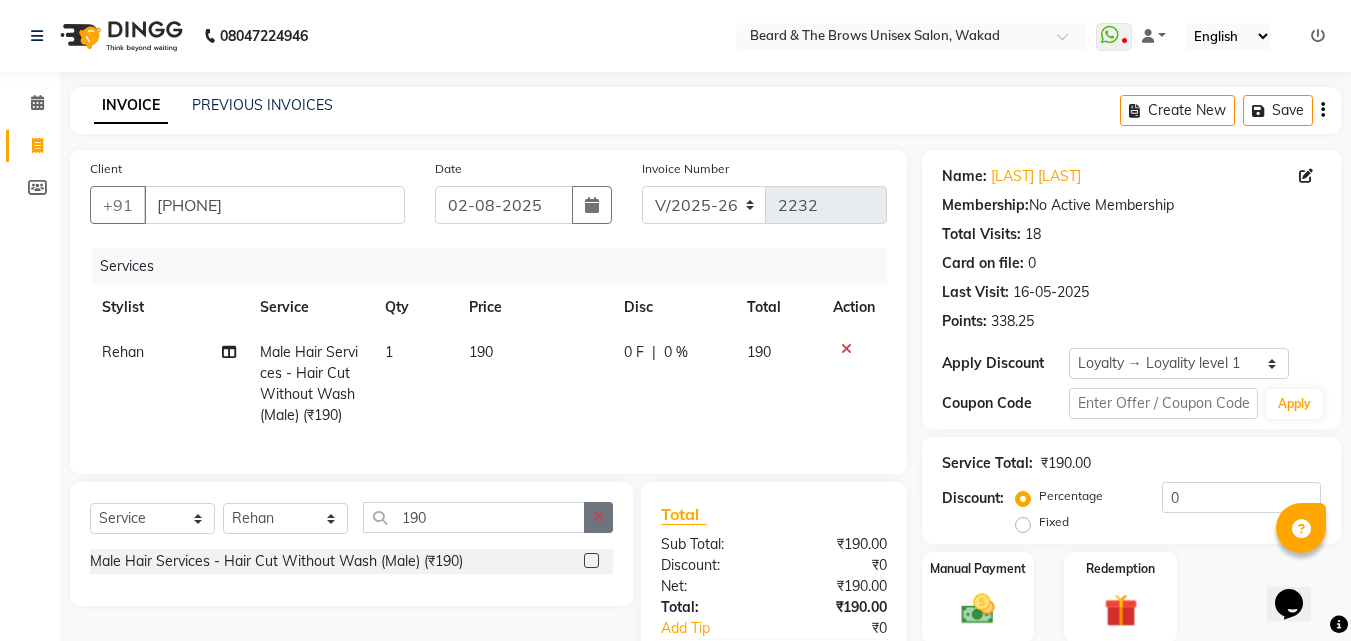 click 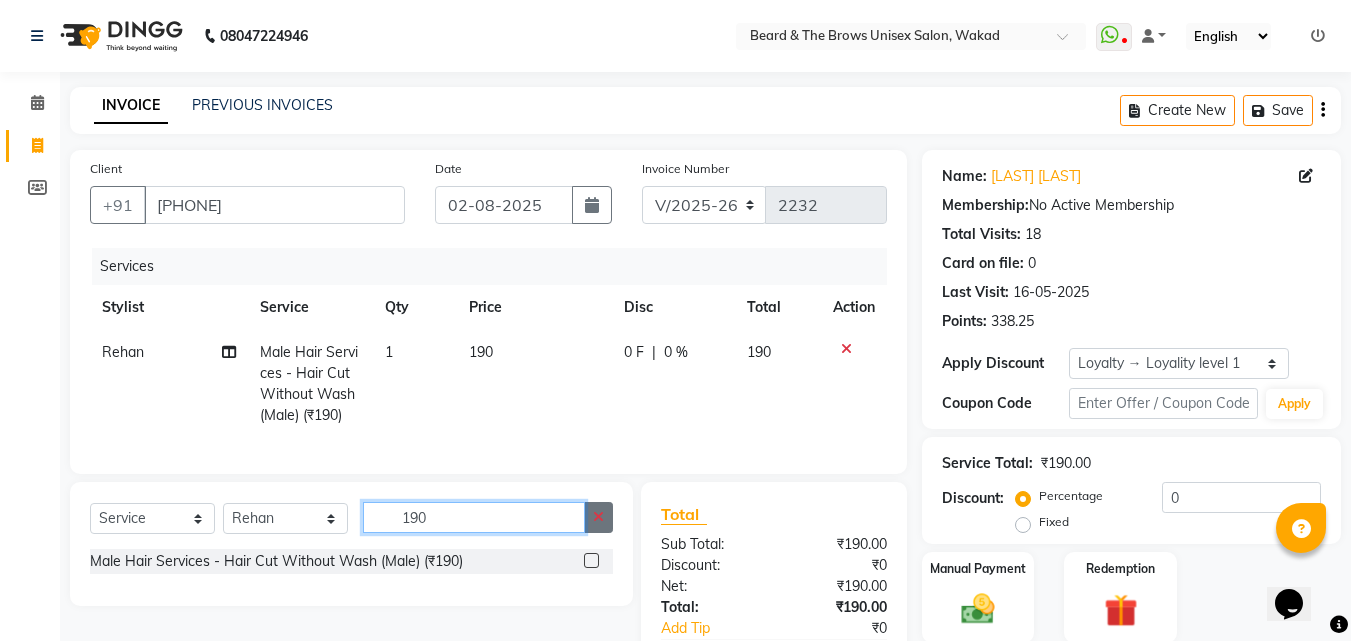 type 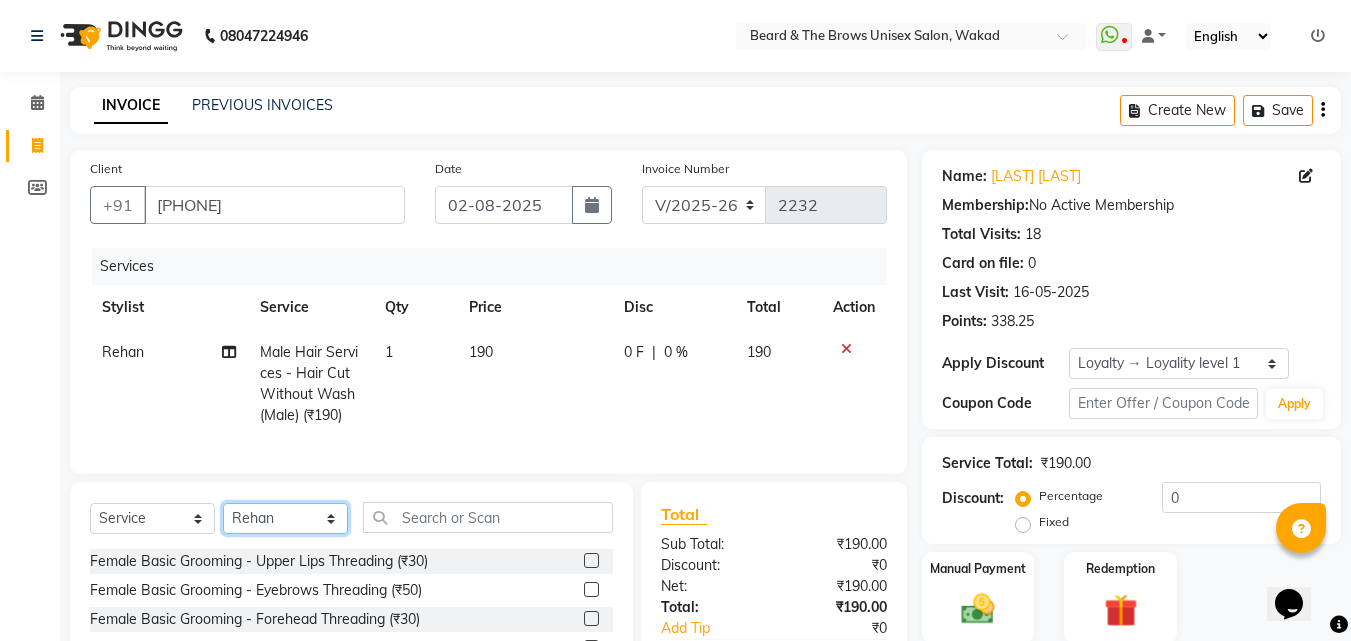 click on "Select Stylist [LAST]  [LAST] manager [LAST] [LAST] [LAST] owner [LAST]" 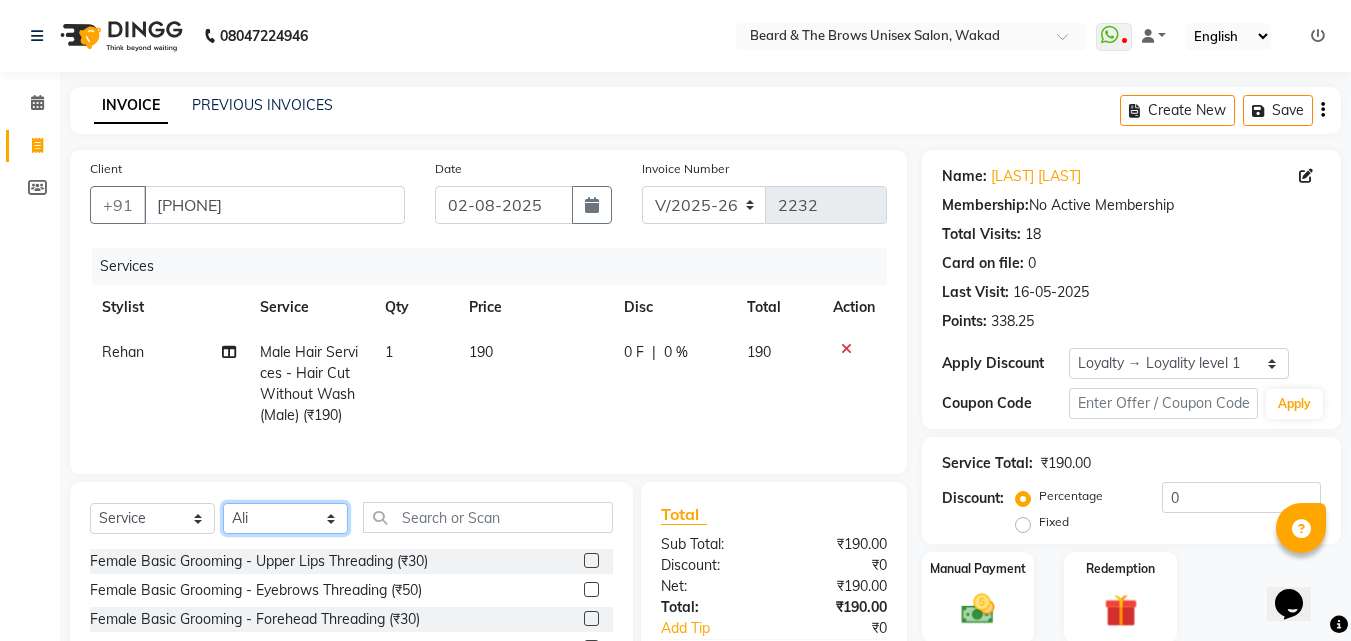 click on "Select Stylist [LAST]  [LAST] manager [LAST] [LAST] [LAST] owner [LAST]" 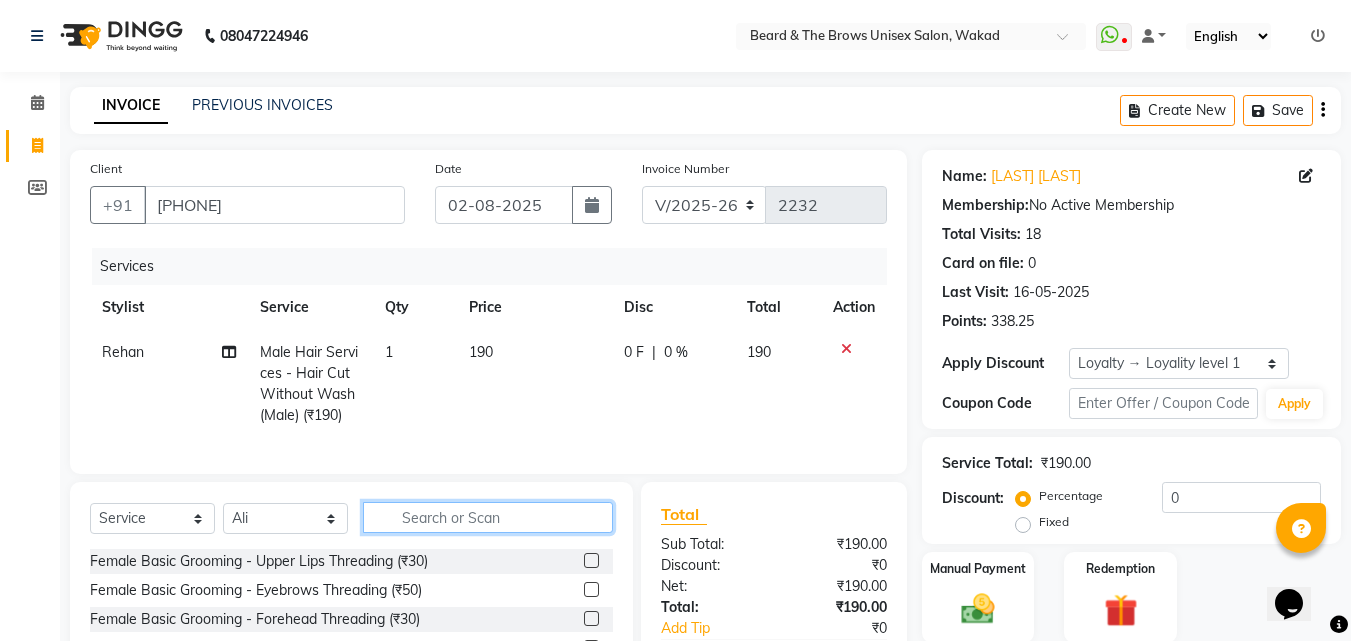 click 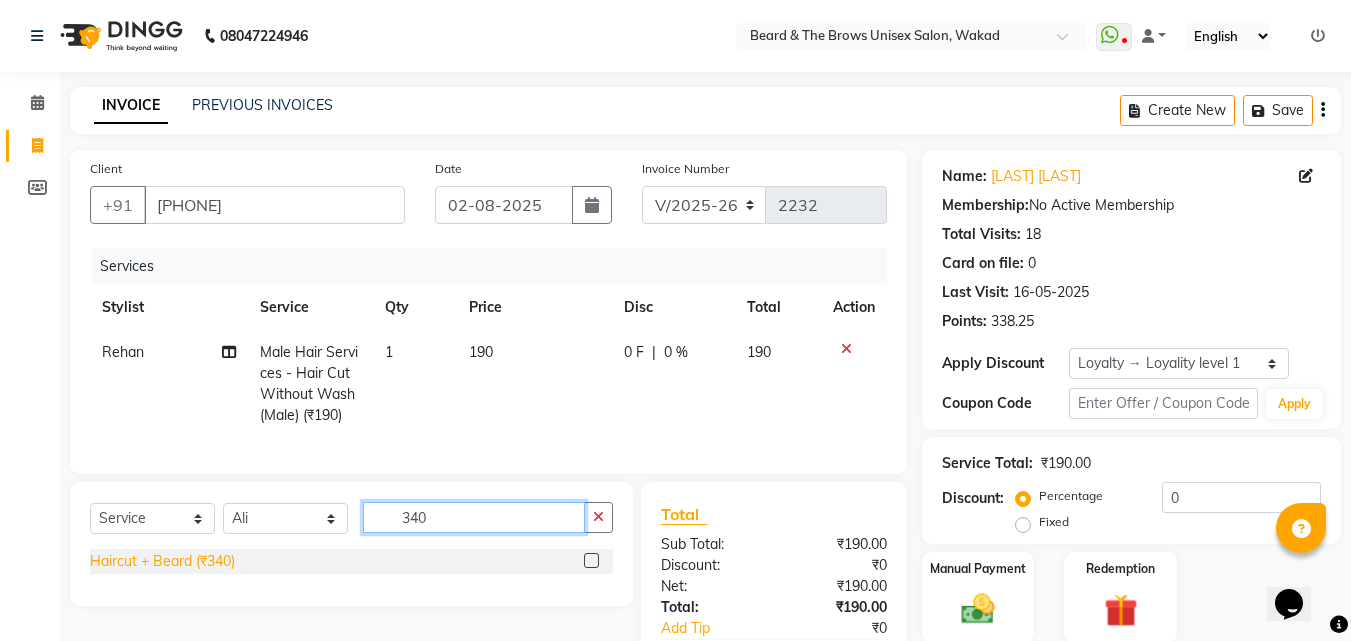 type on "340" 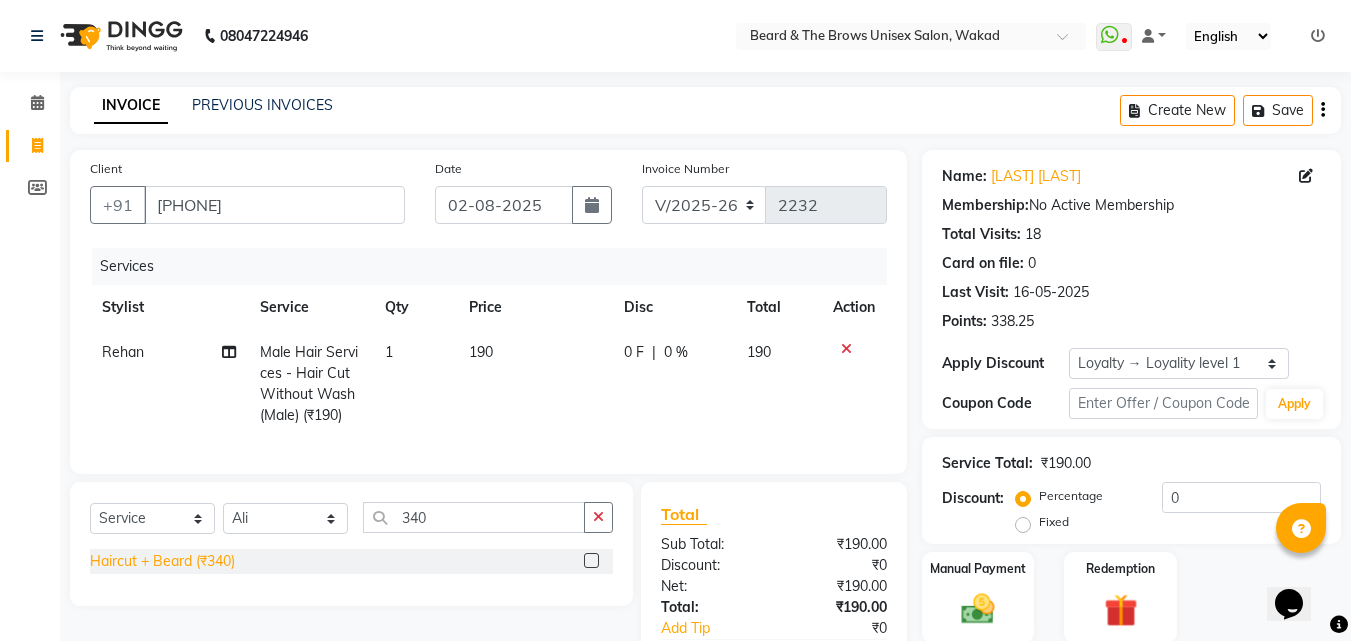 click on "Haircut + Beard (₹340)" 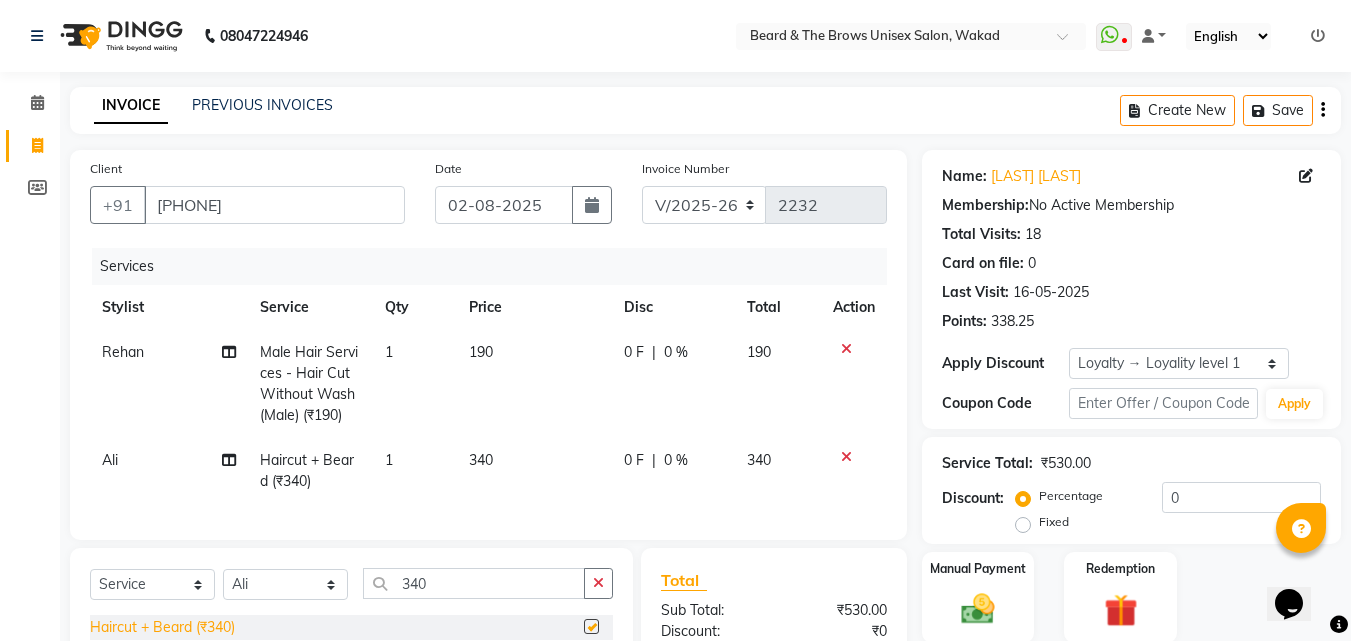 checkbox on "false" 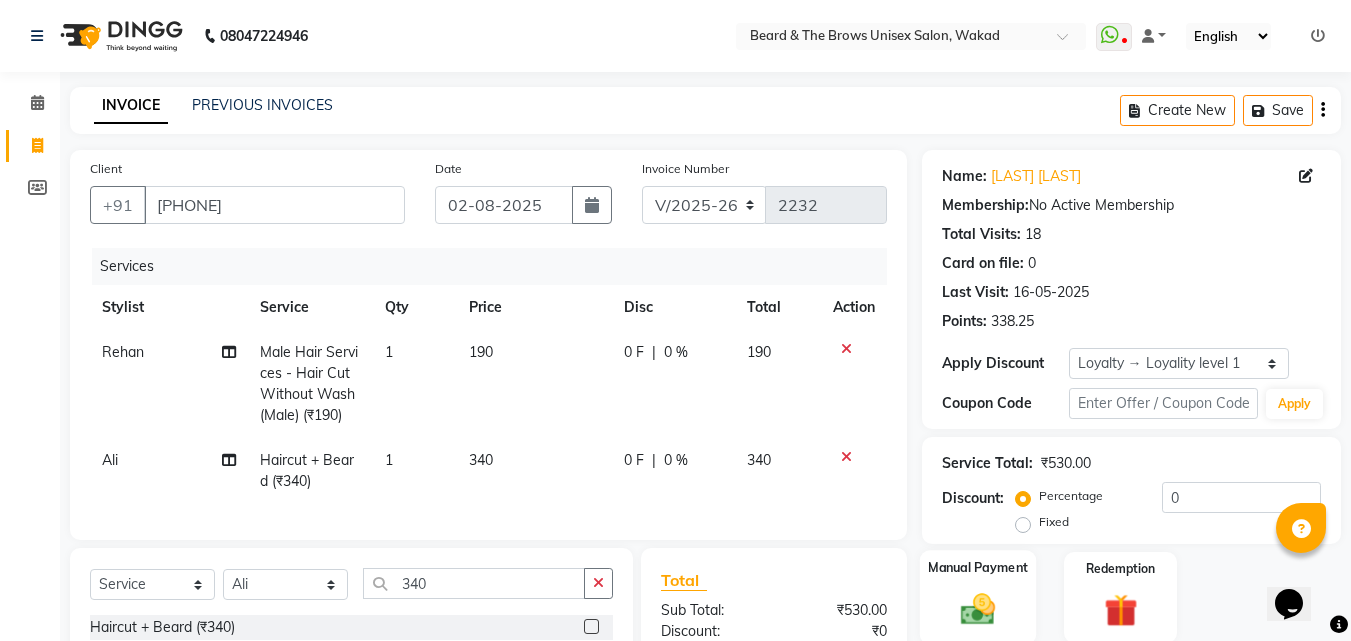 click 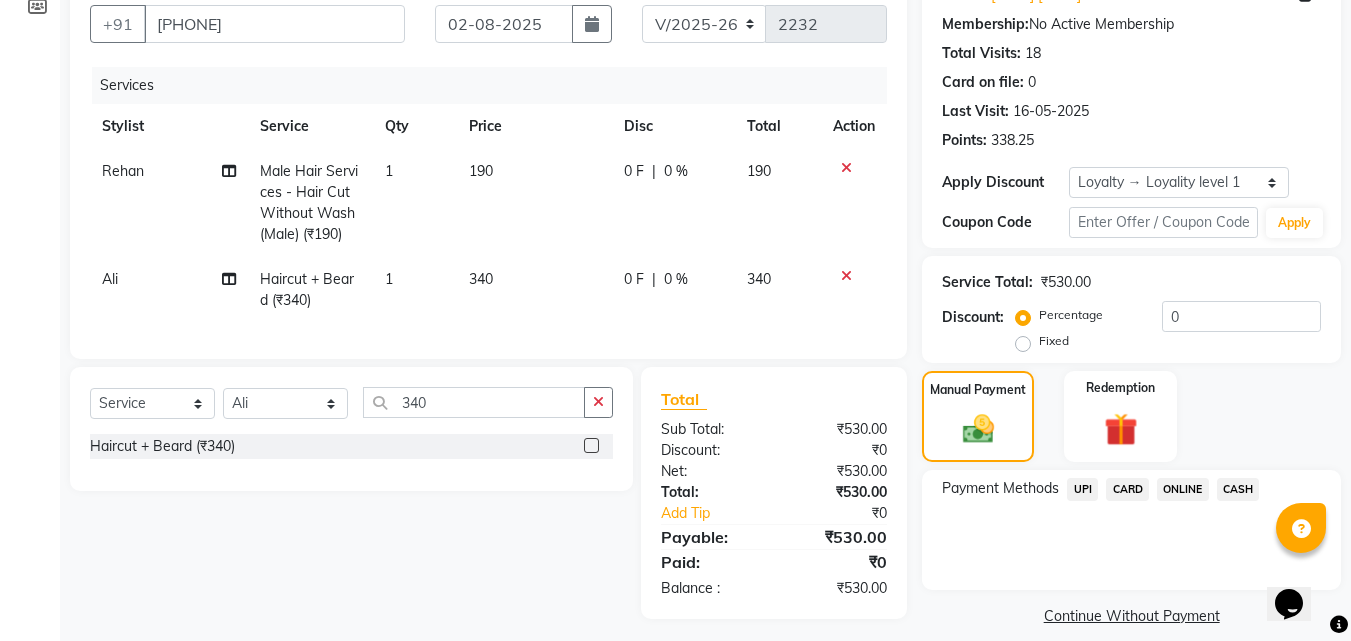 scroll, scrollTop: 204, scrollLeft: 0, axis: vertical 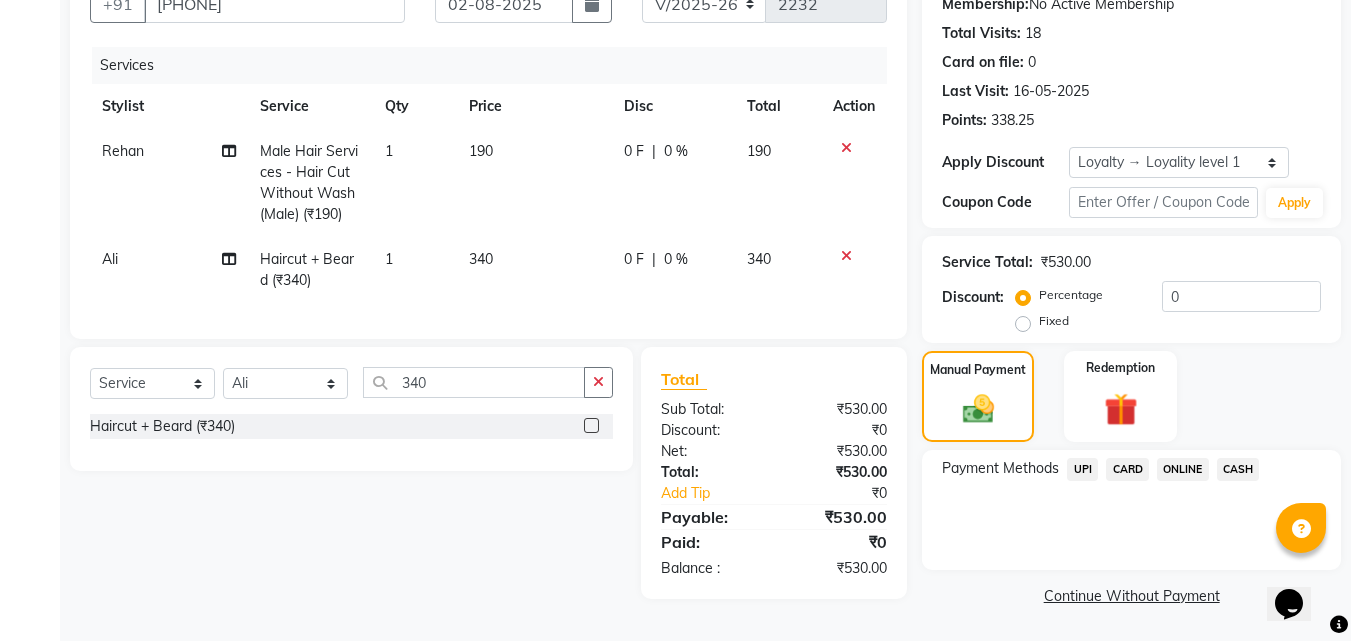 click on "UPI" 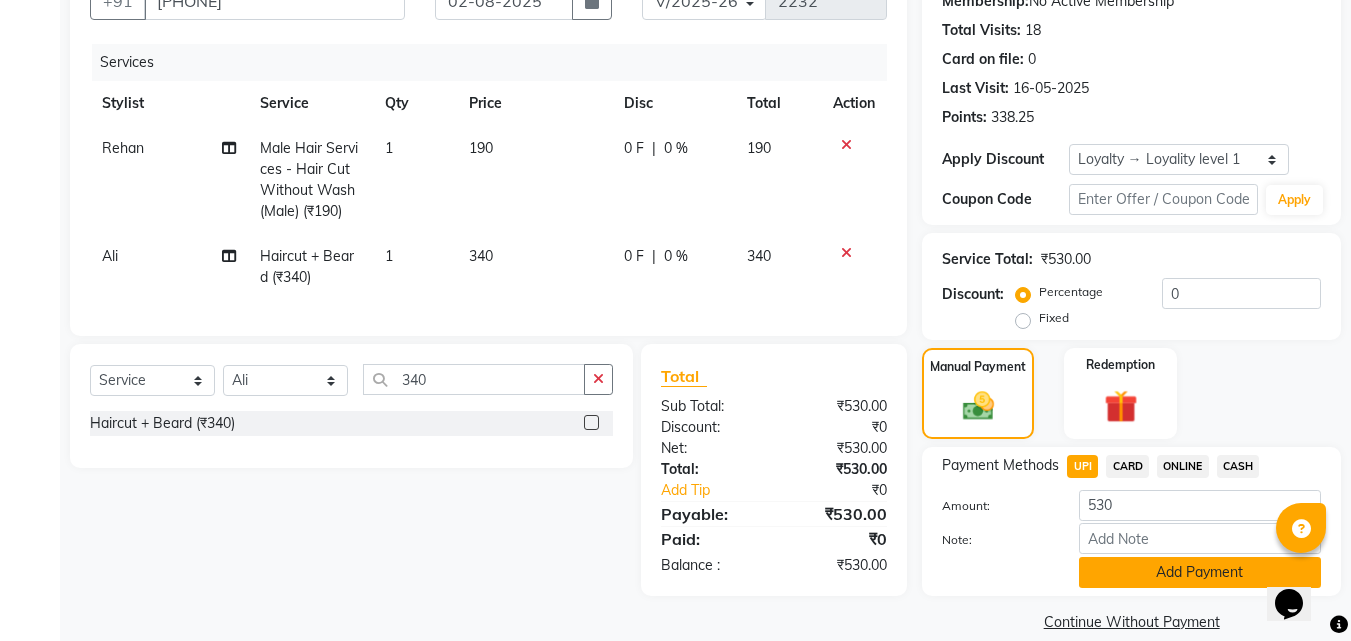 click on "Add Payment" 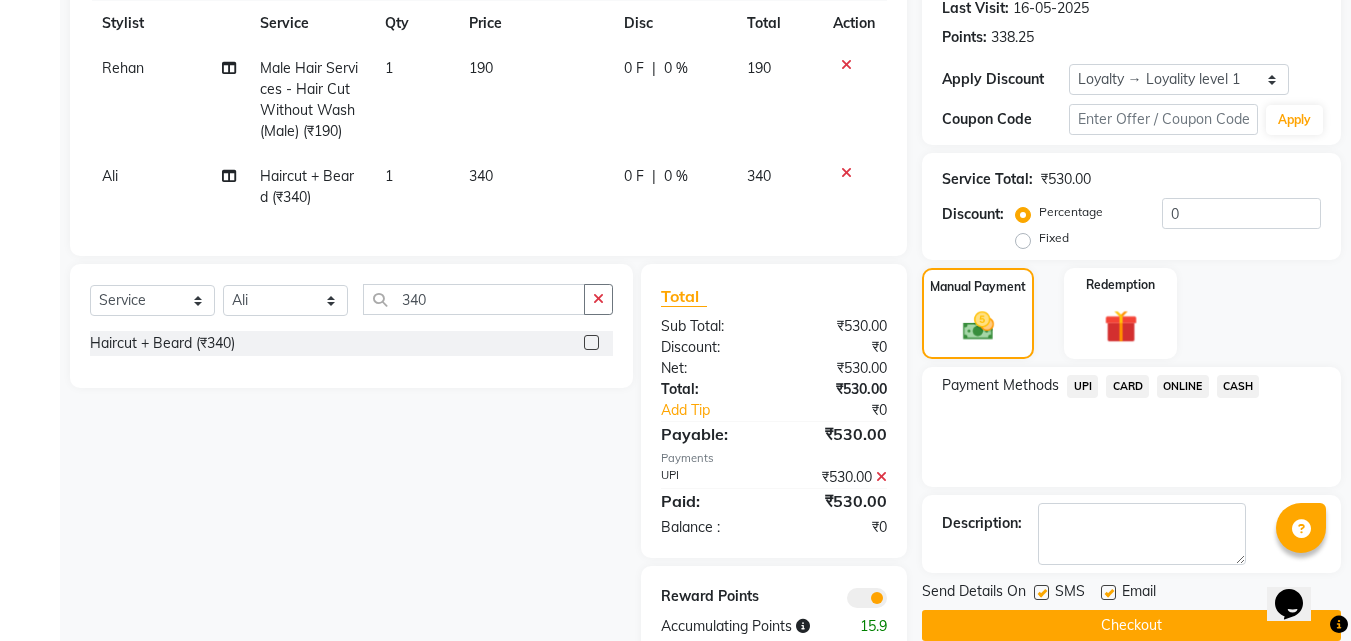 scroll, scrollTop: 345, scrollLeft: 0, axis: vertical 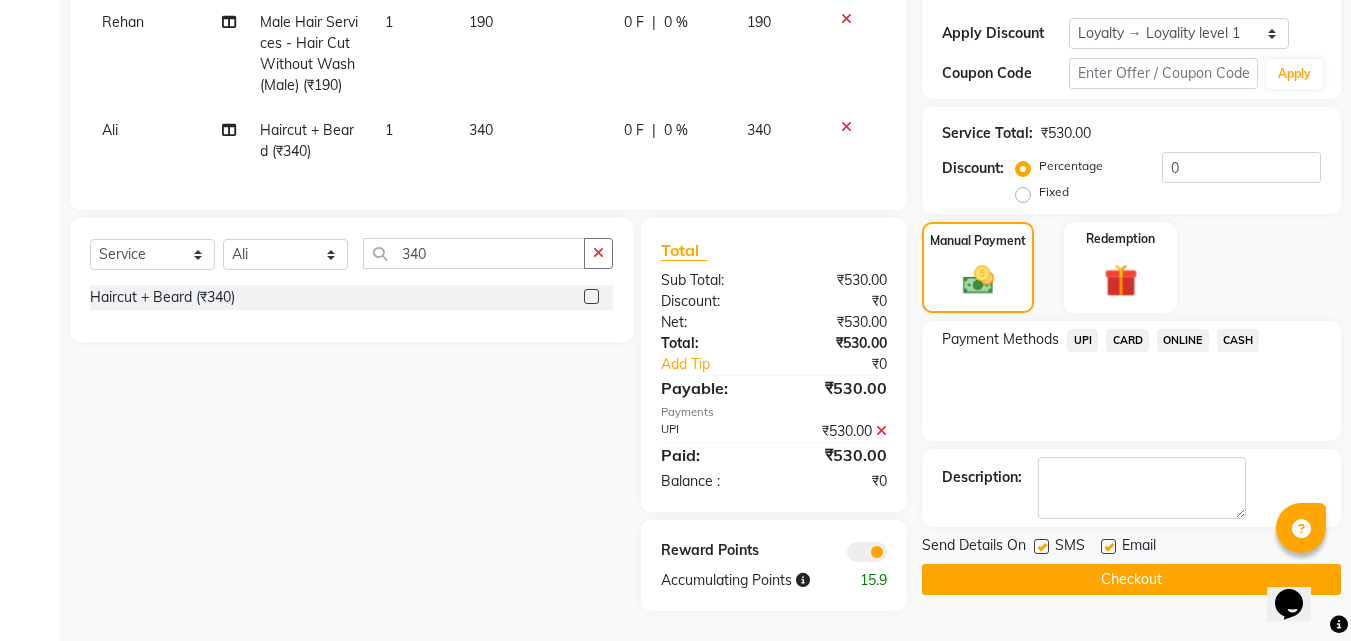 click 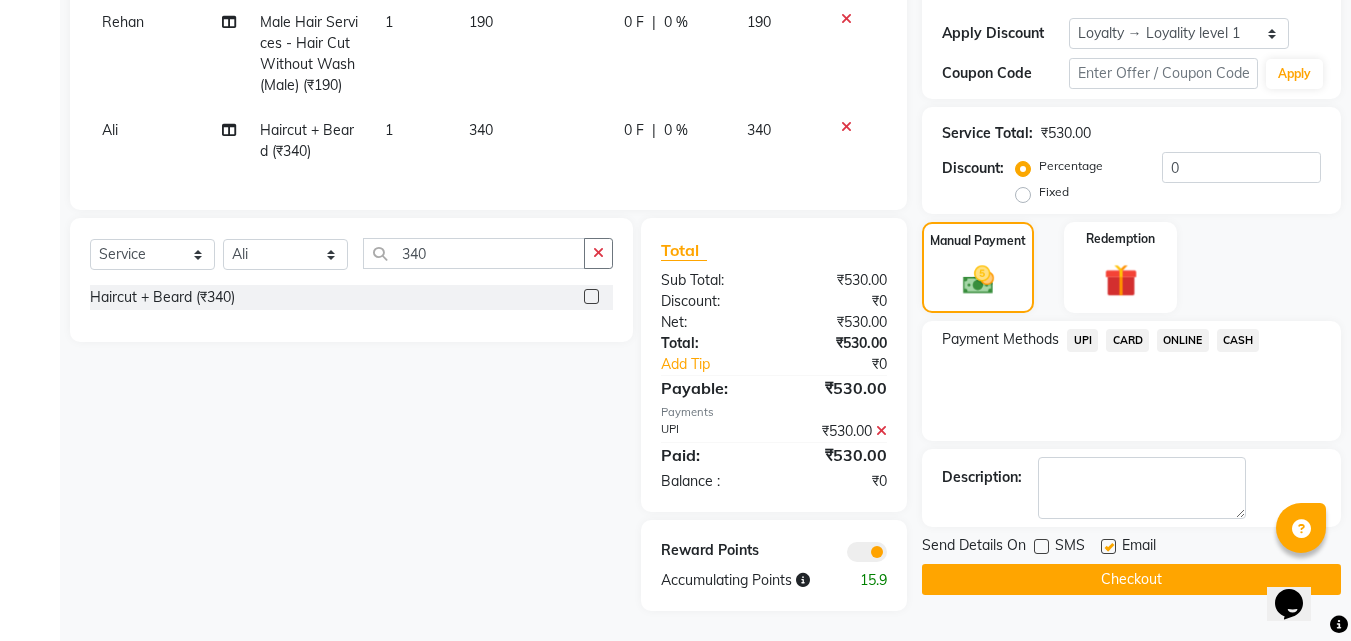 click on "Checkout" 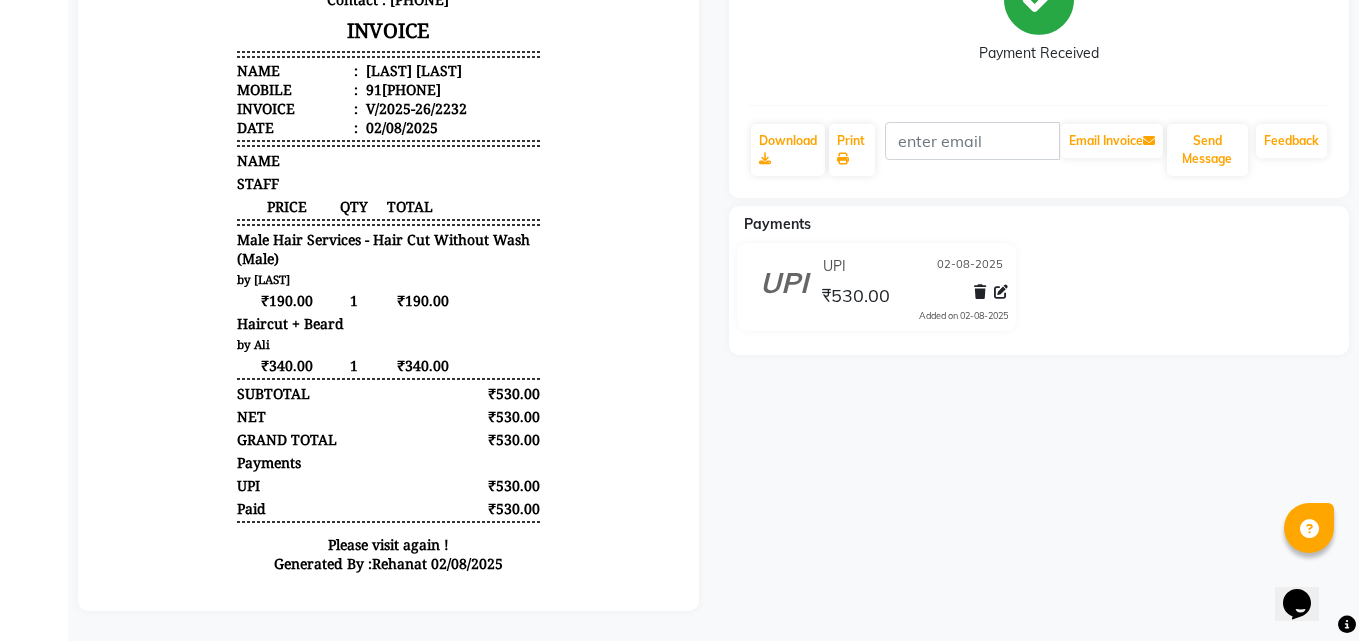 scroll, scrollTop: 0, scrollLeft: 0, axis: both 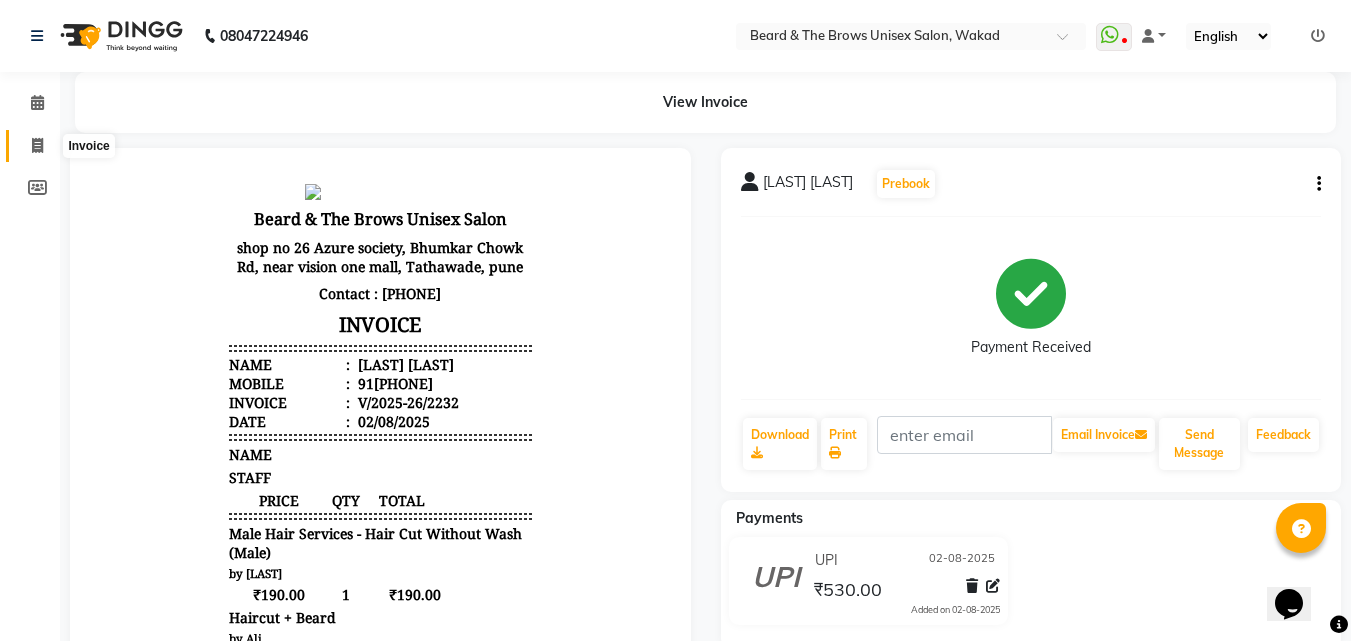 click 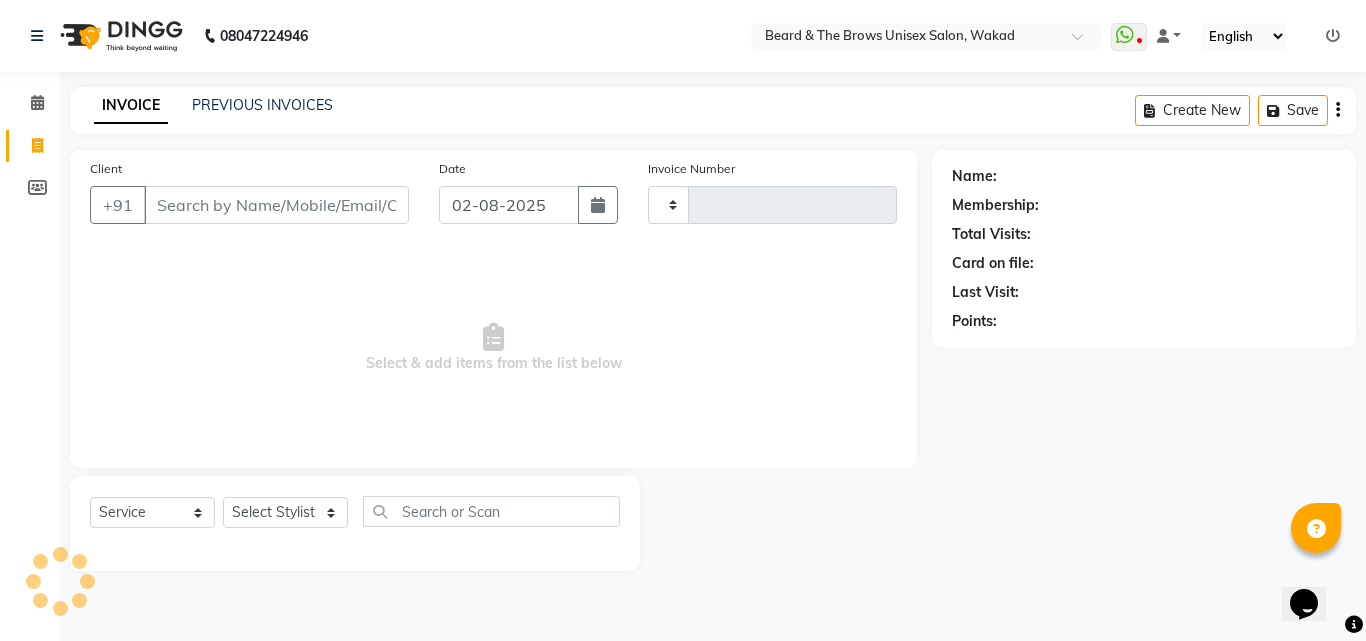 type on "2233" 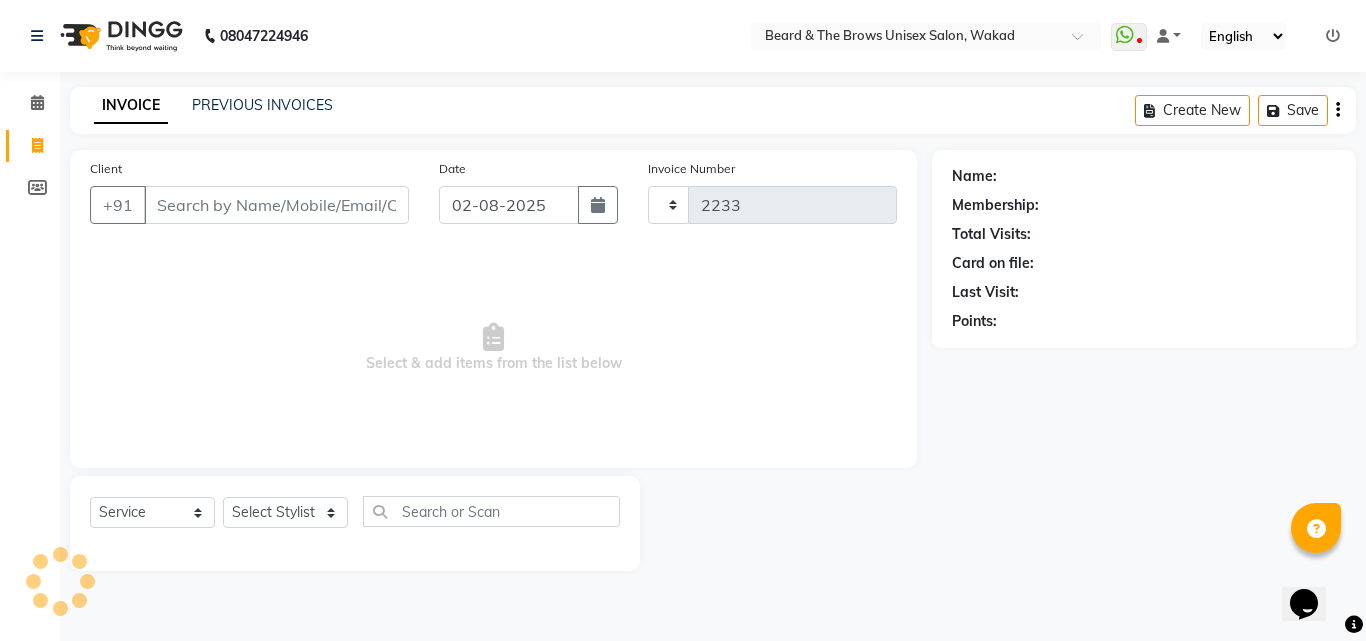 select on "872" 